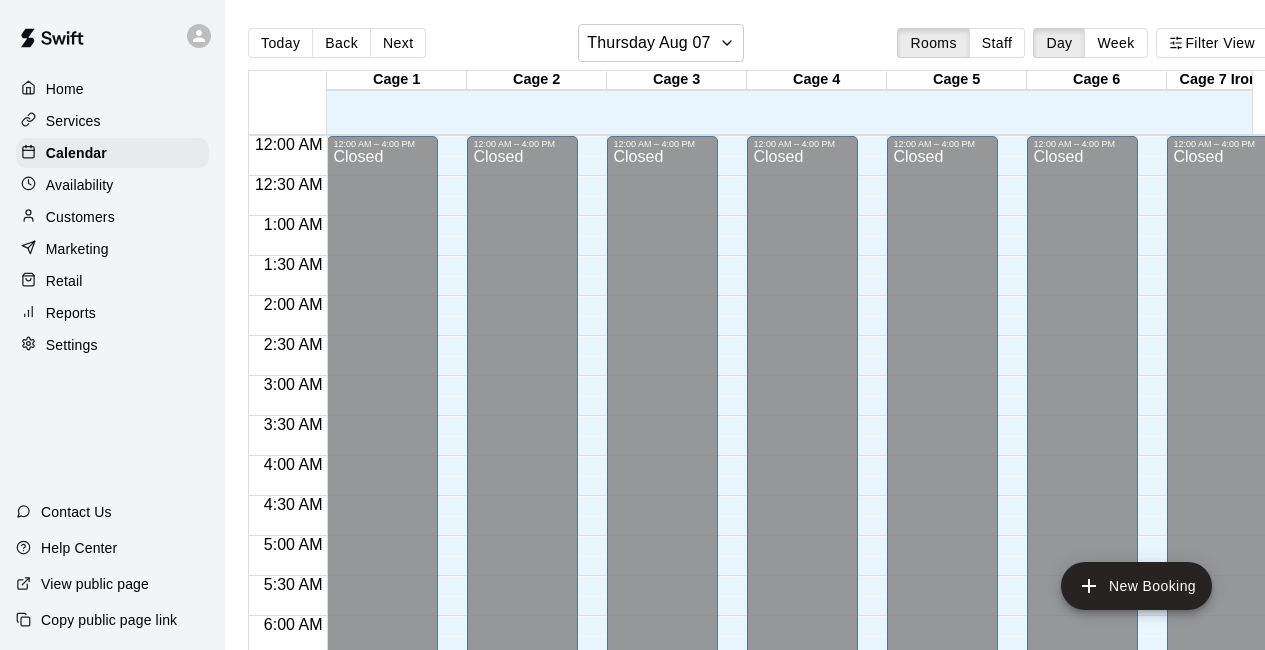 scroll, scrollTop: 0, scrollLeft: 38, axis: horizontal 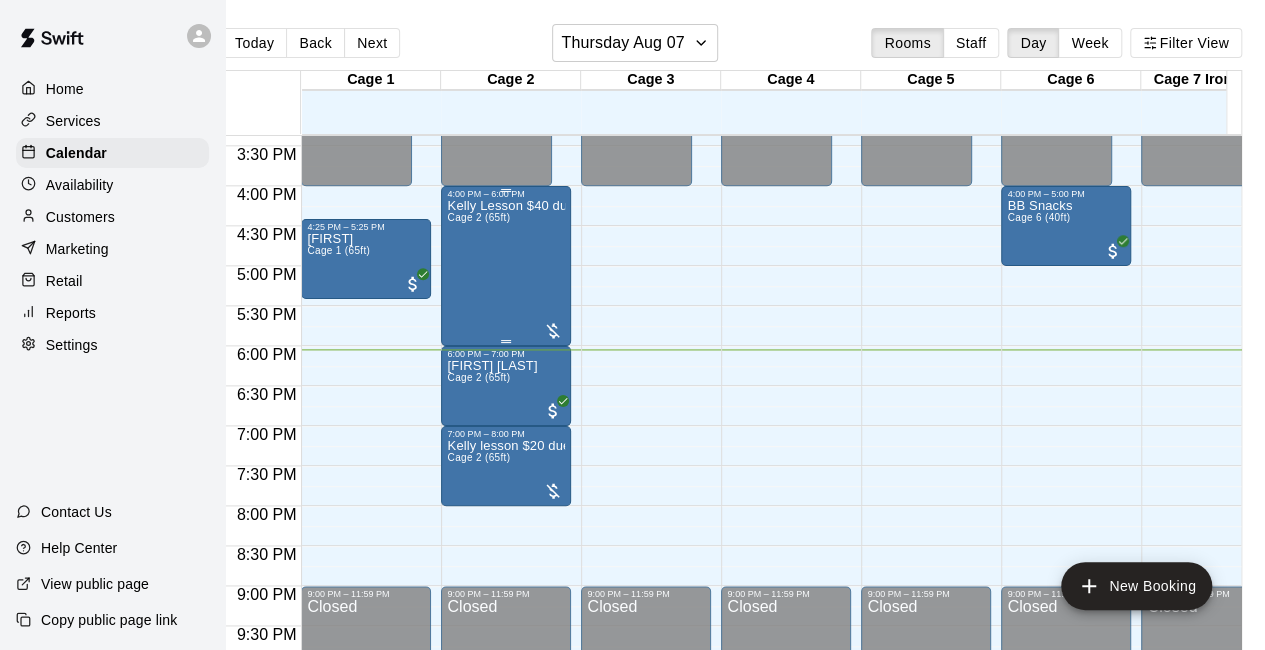 click on "[FIRST] [LESSON] $[PRICE] [DUE] [CAGE] ([FEET])" at bounding box center (506, 524) 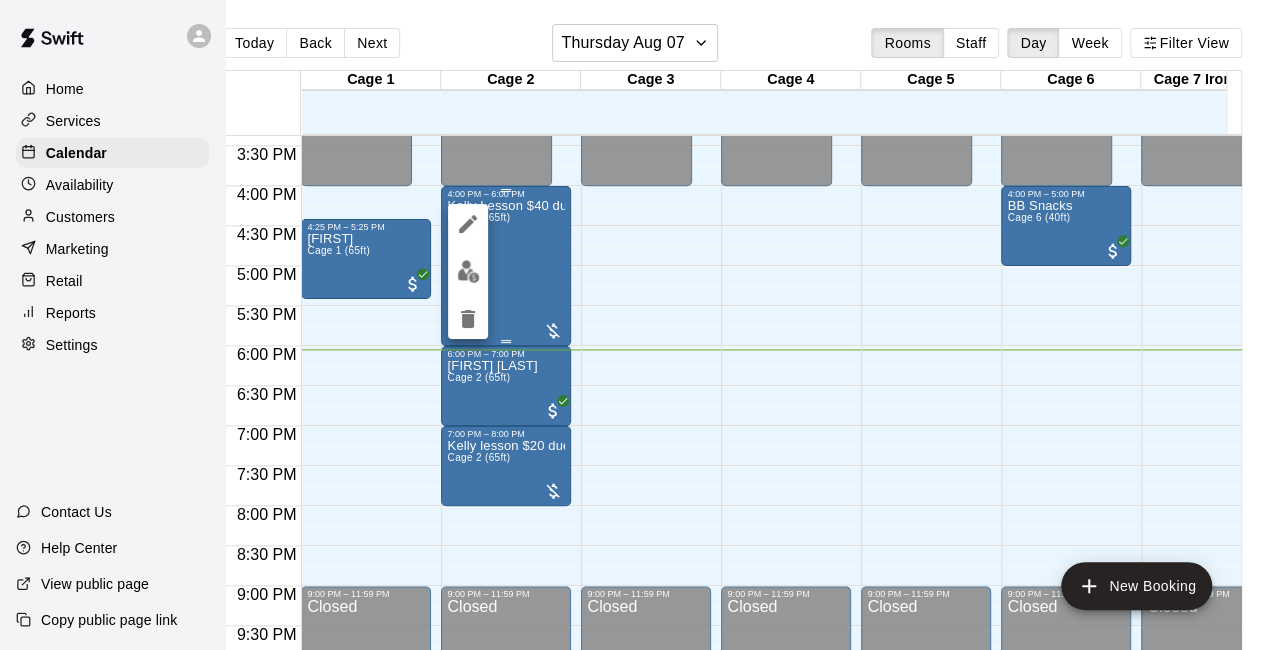 scroll, scrollTop: 0, scrollLeft: 23, axis: horizontal 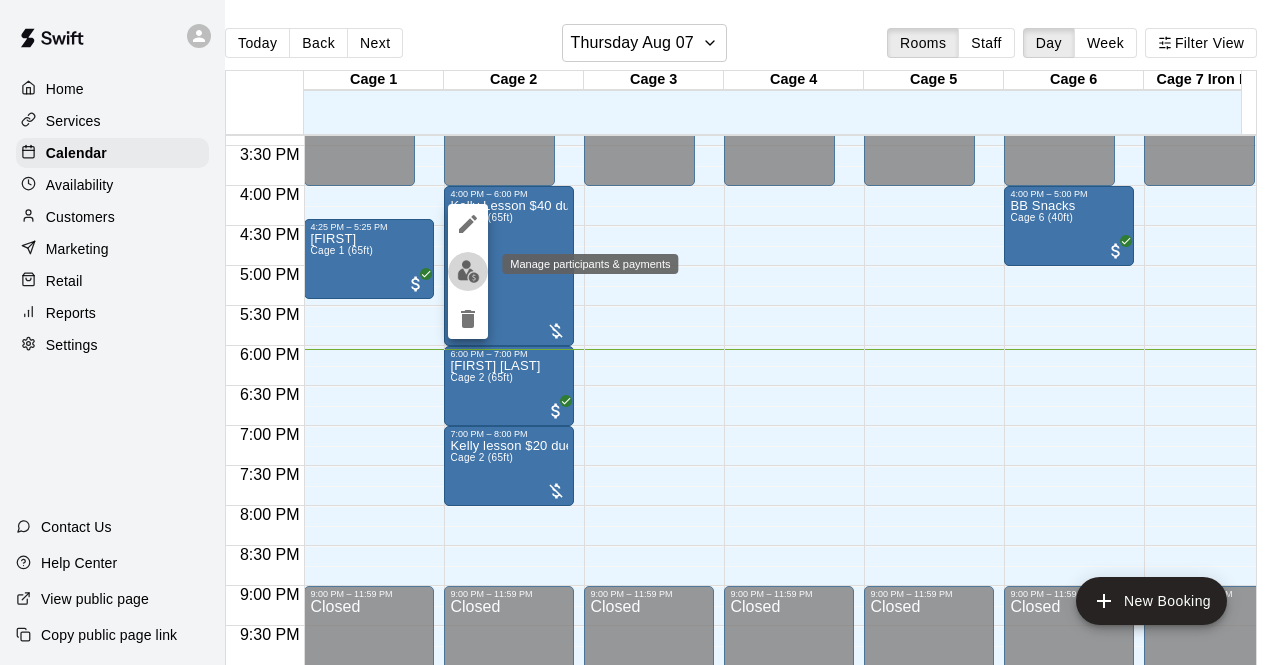 click at bounding box center (468, 271) 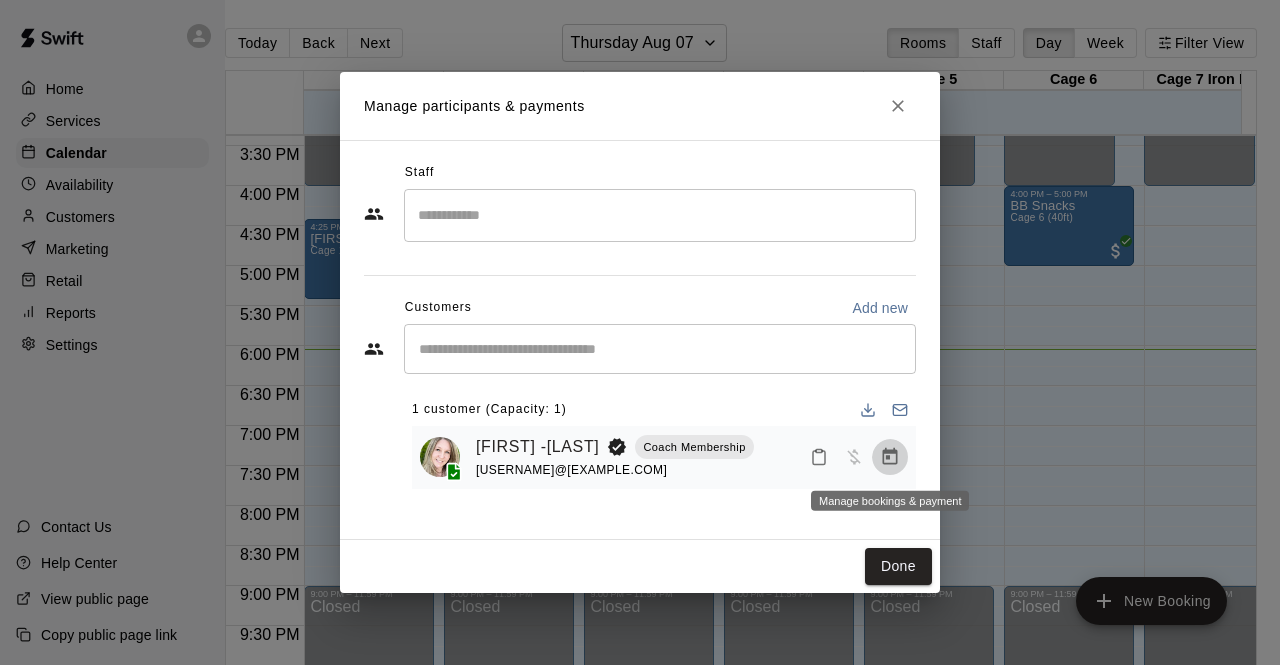 click 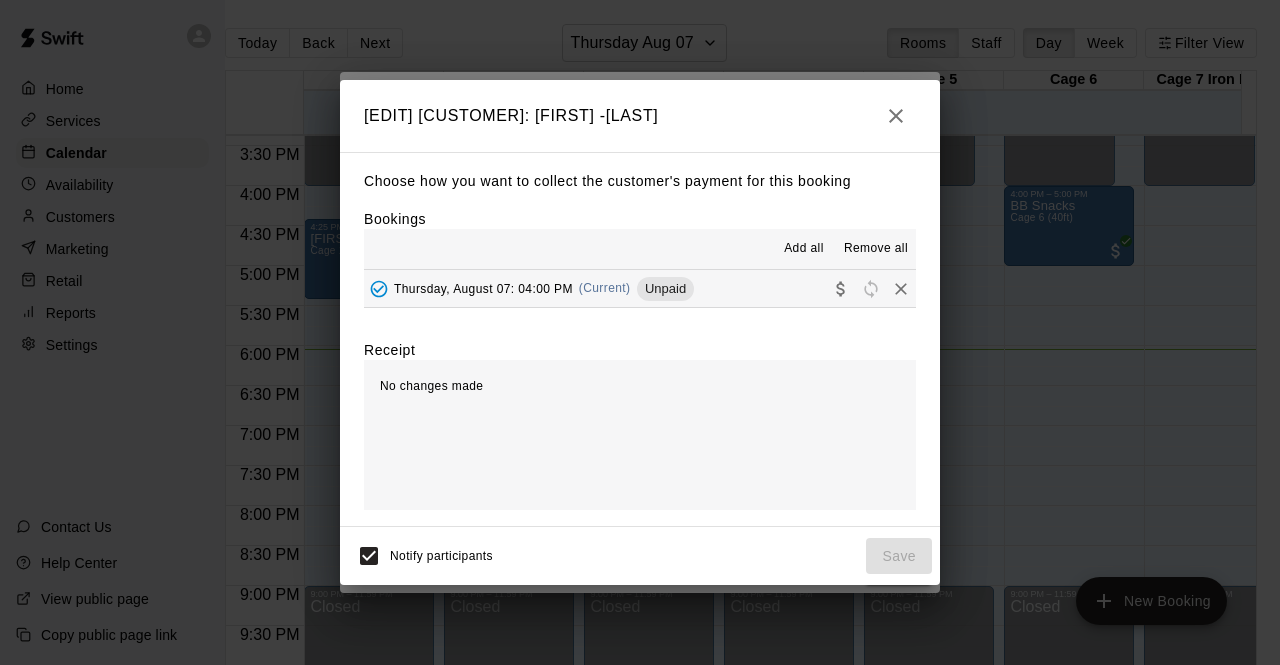 click on "[DAY], [MONTH] [DAY]: [TIME] [AM/PM] ([CURRENT]) [UNPAID]" at bounding box center (529, 289) 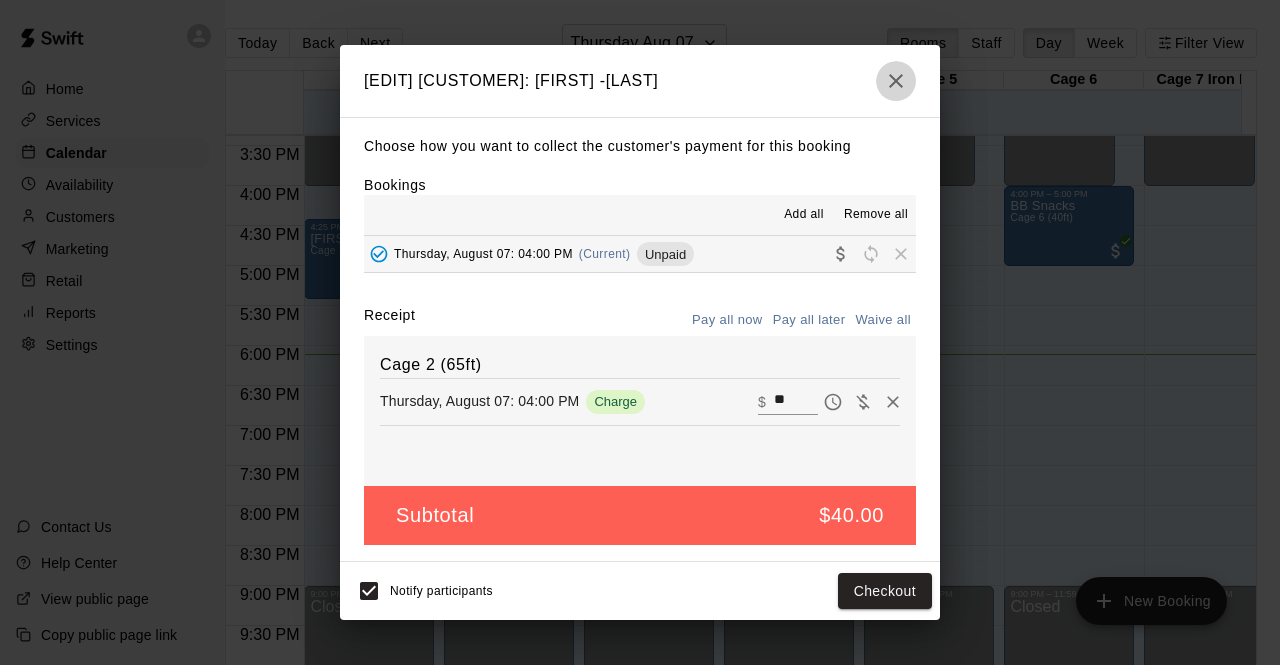 click 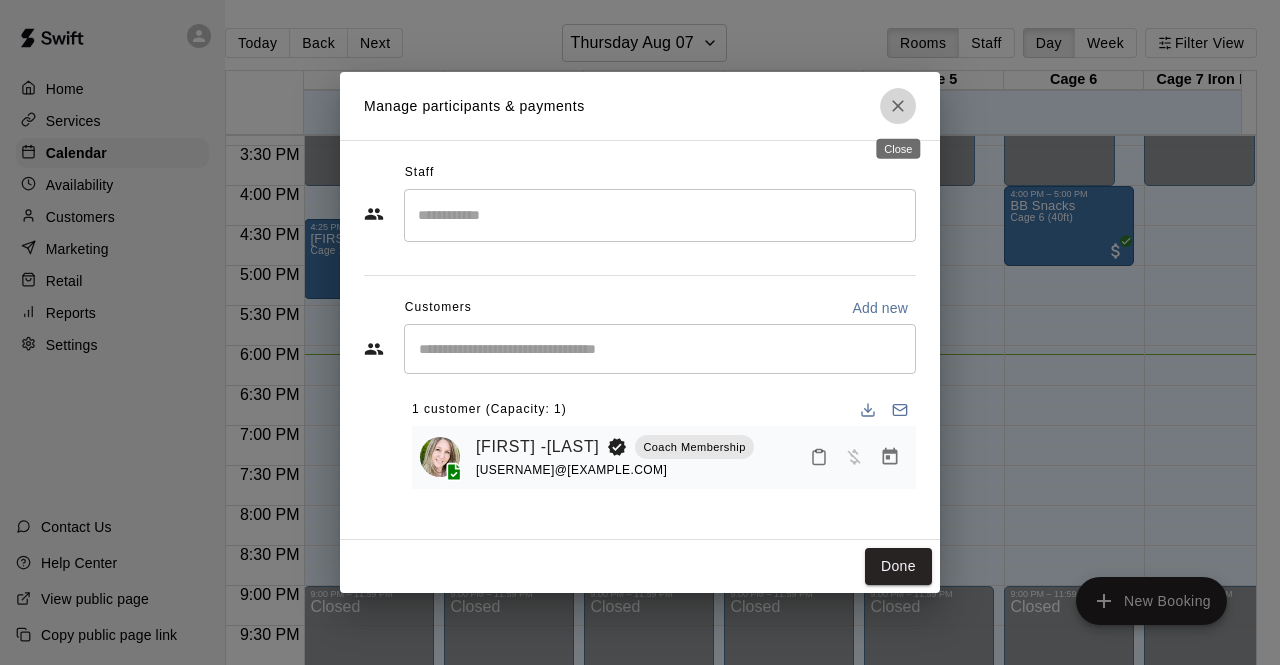 click 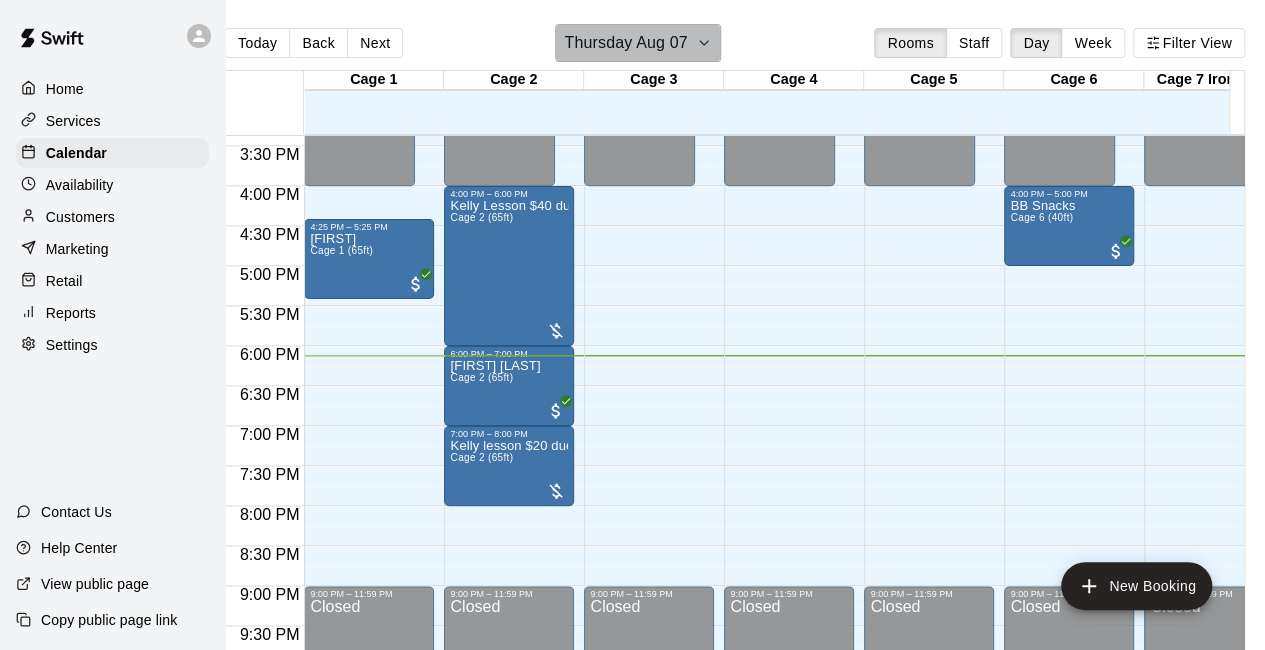 click 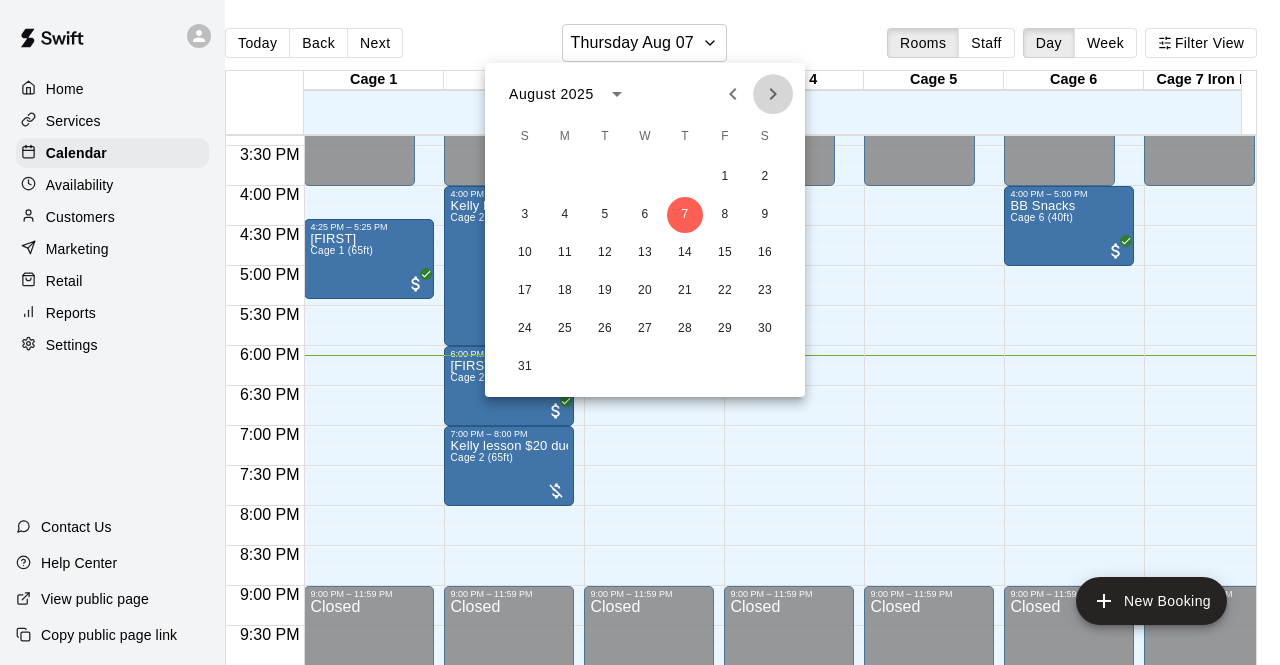 click 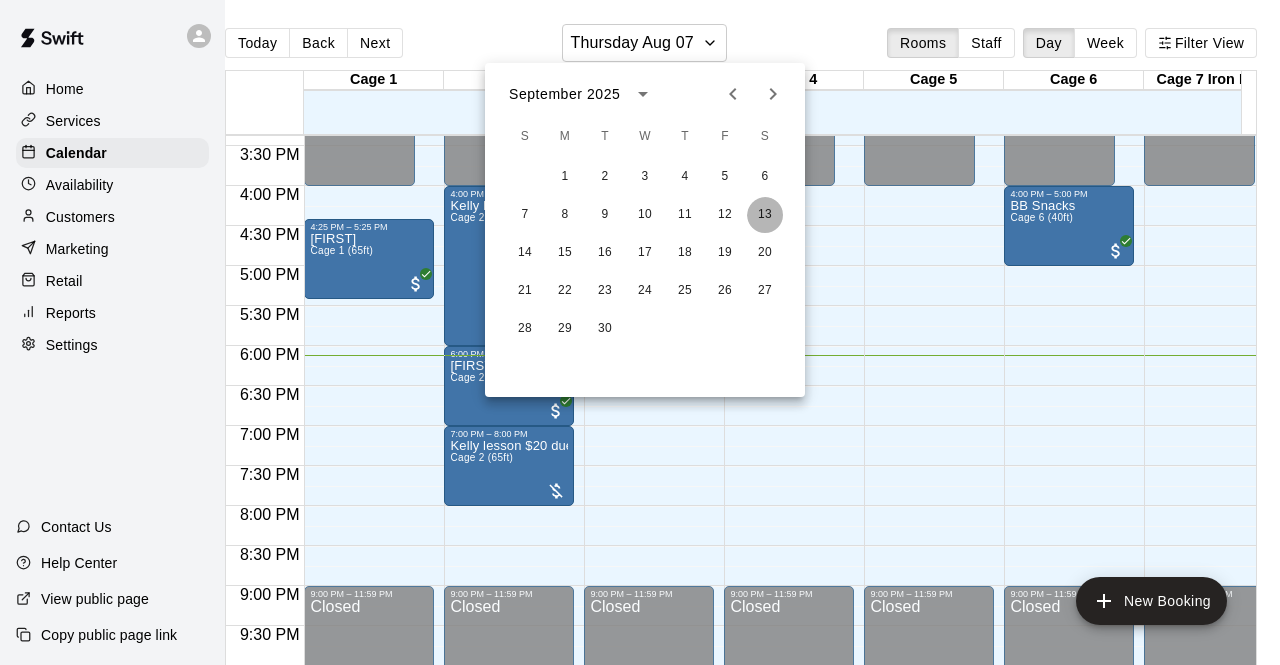 click on "13" at bounding box center (765, 215) 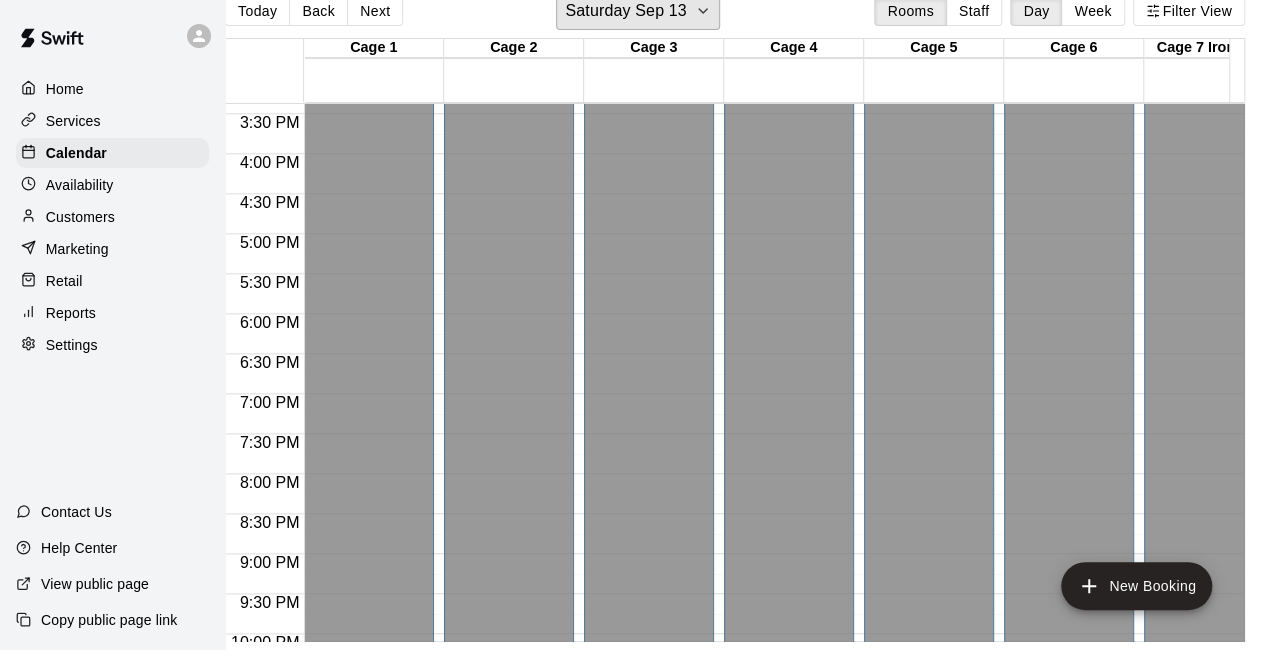 scroll, scrollTop: 47, scrollLeft: 23, axis: both 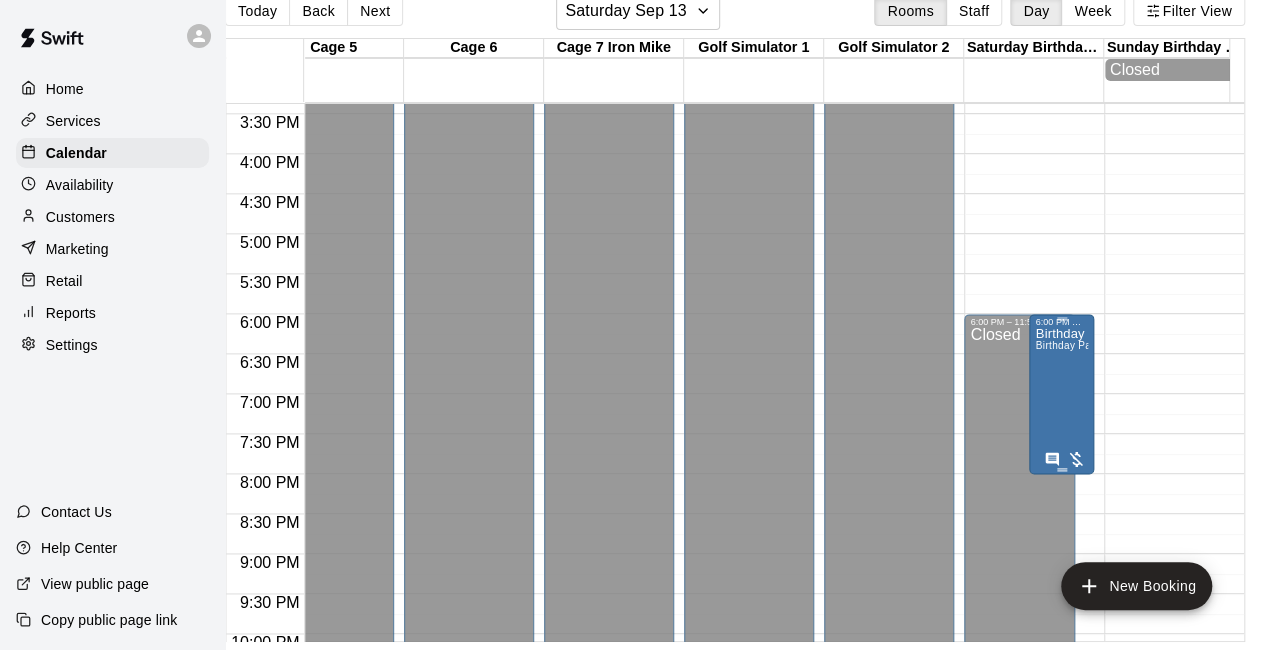 click on "[BIRTHDAY] [PARTY] [BIRTHDAY] [PARTY] [RENTAL] [DEPOSIT]" at bounding box center (1061, 652) 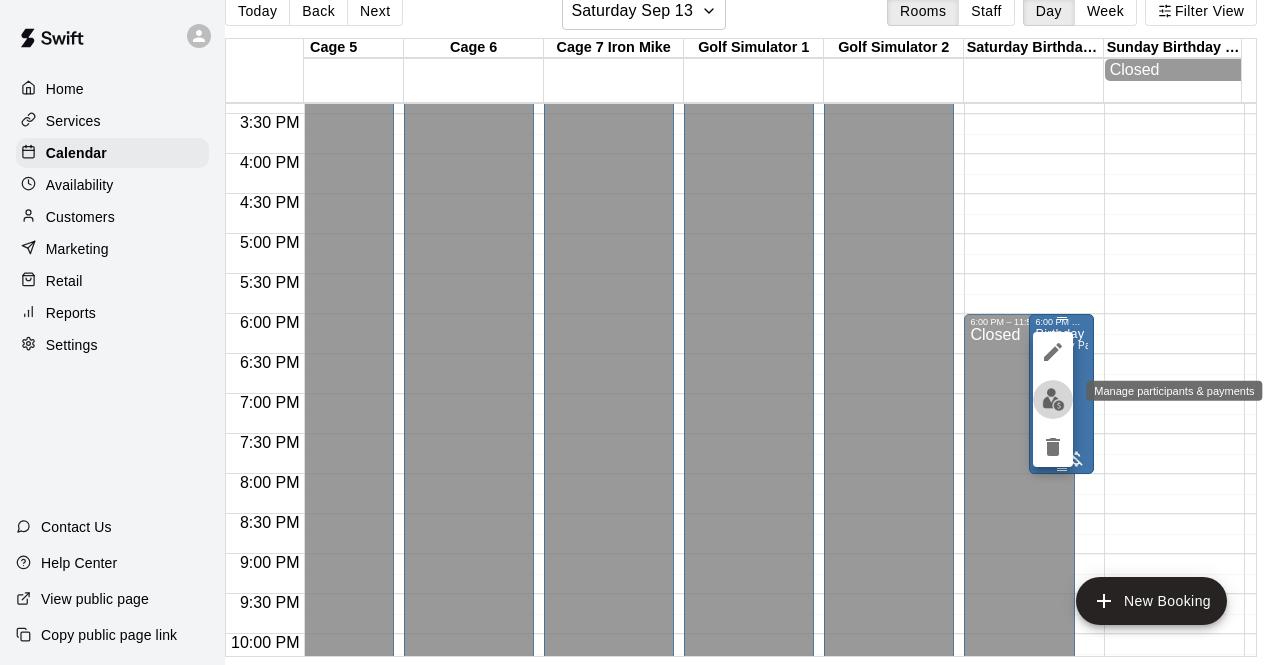 click at bounding box center [1053, 399] 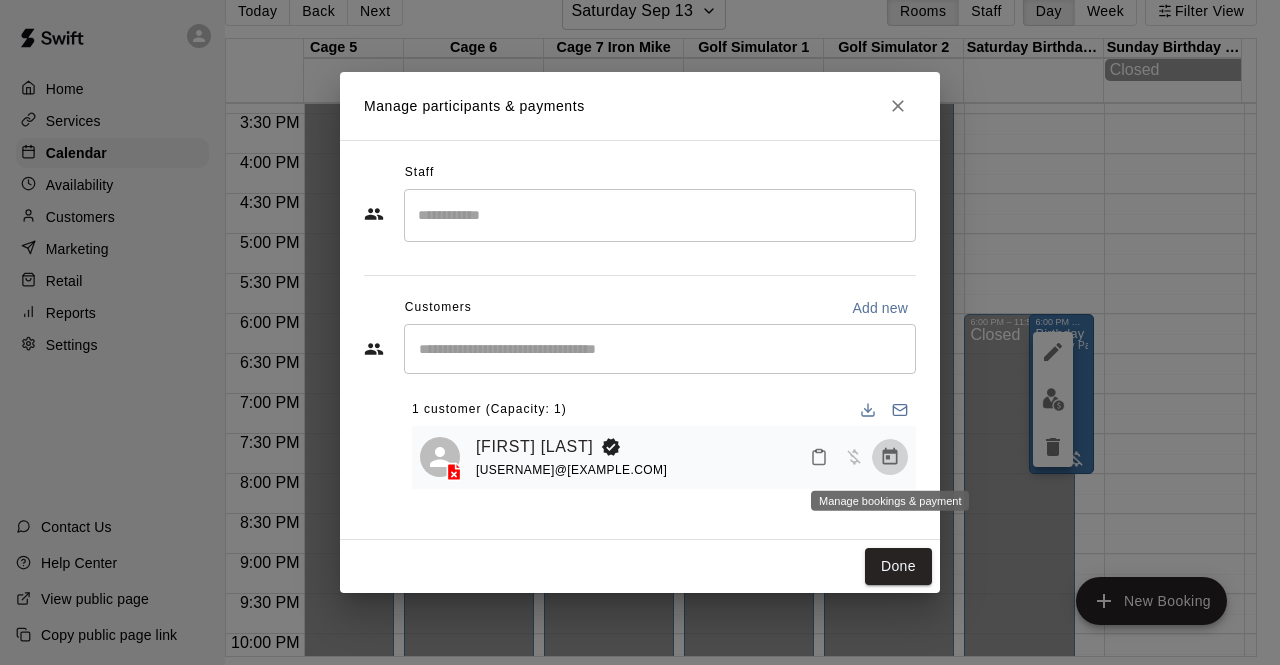 click 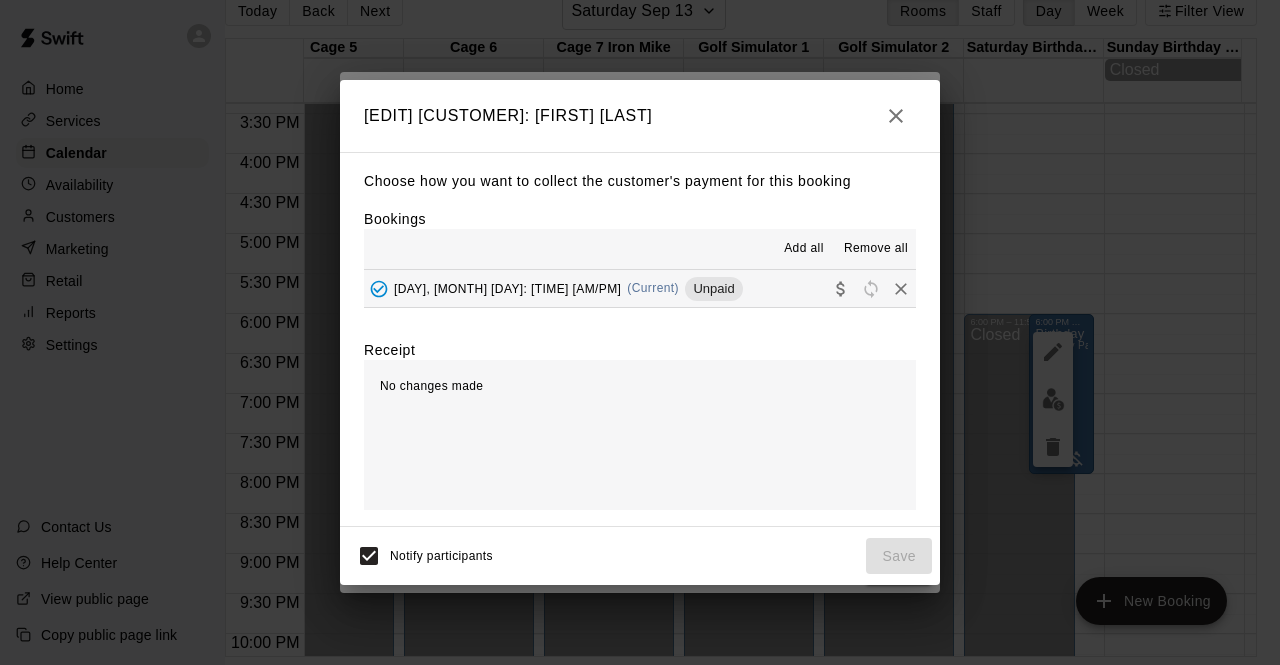 click on "[DAY], [MONTH] [DAY]: [TIME] [AM/PM]" at bounding box center [507, 288] 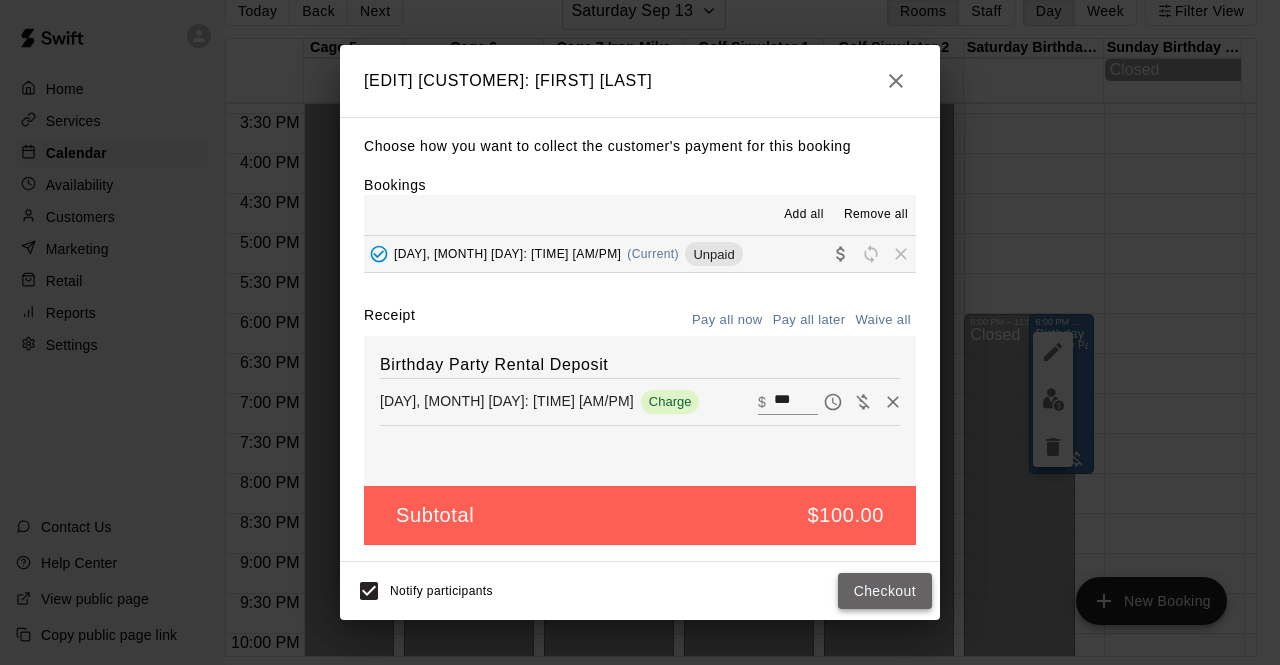 click on "Checkout" at bounding box center [885, 591] 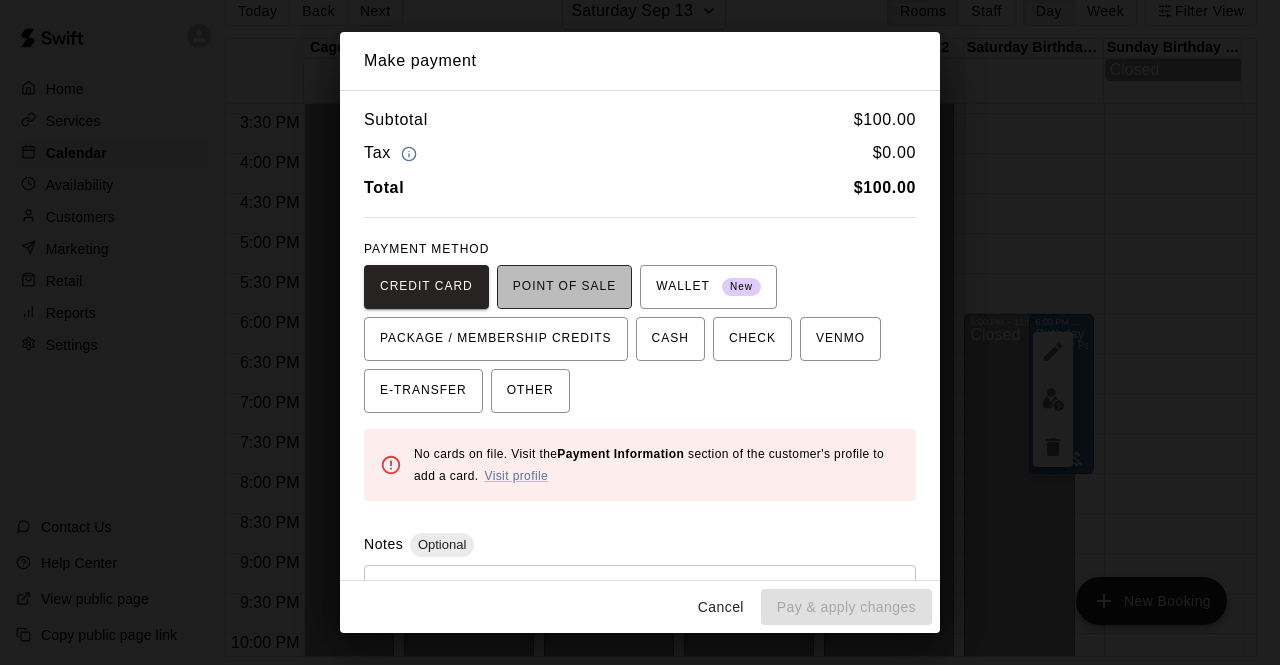 click on "POINT OF SALE" at bounding box center [564, 287] 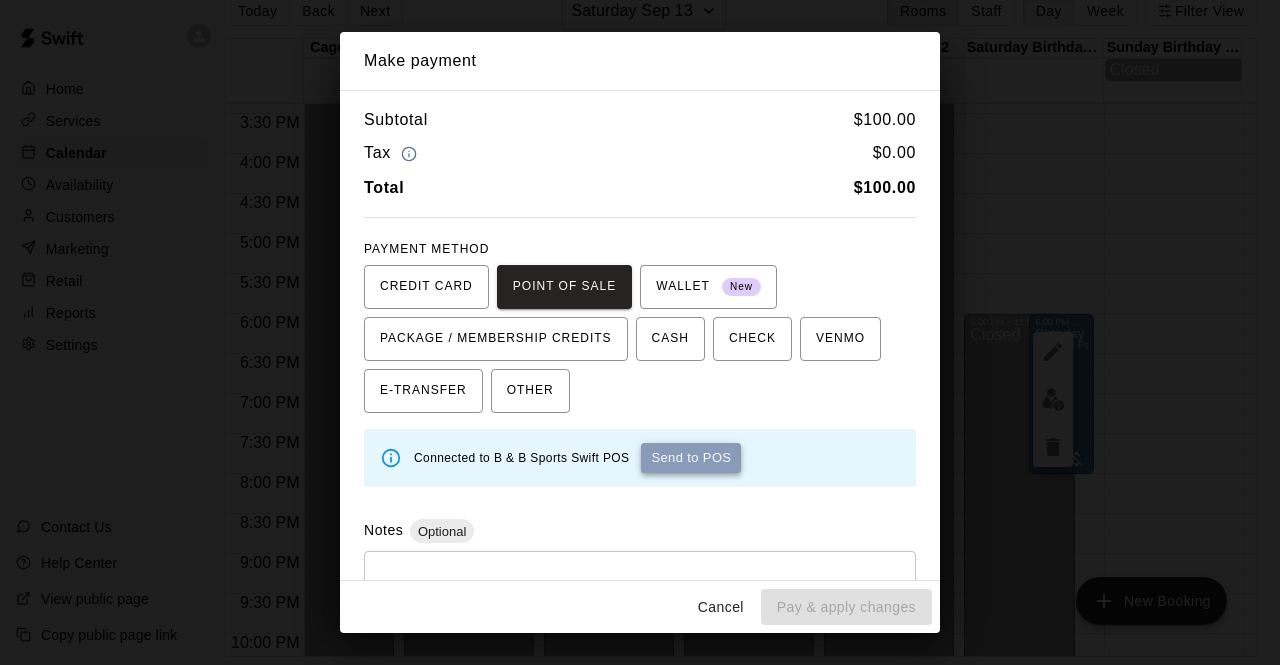 click on "Send to POS" at bounding box center [691, 458] 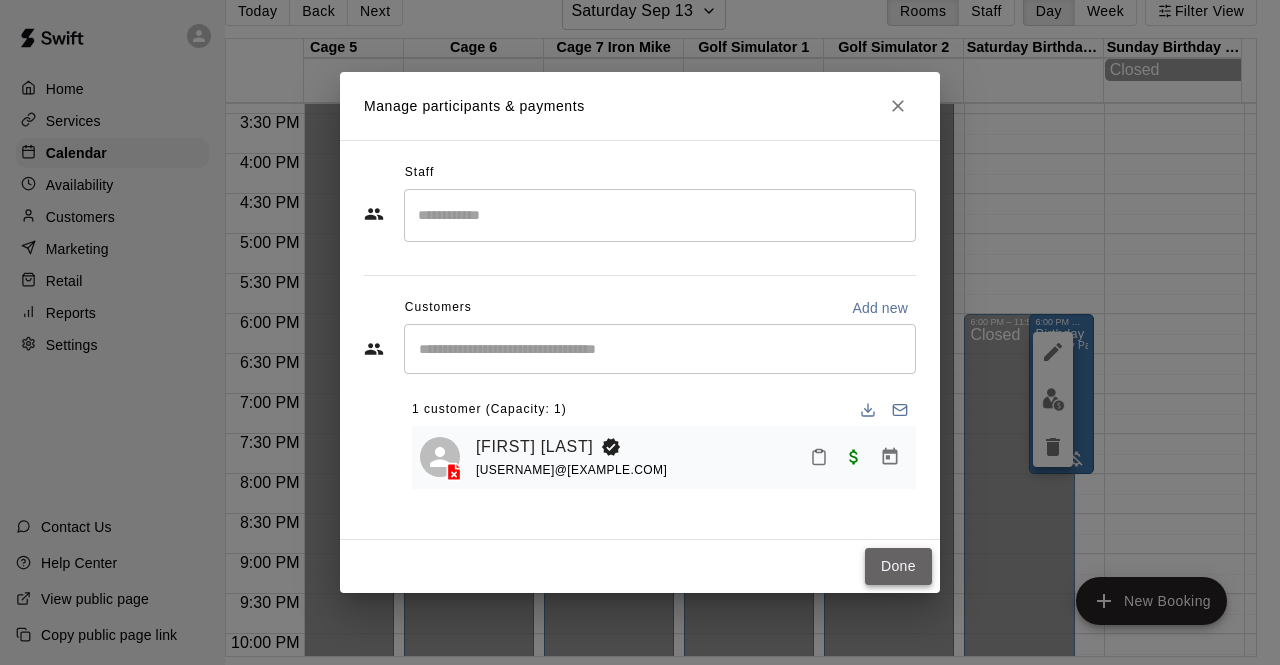 click on "Done" at bounding box center [898, 566] 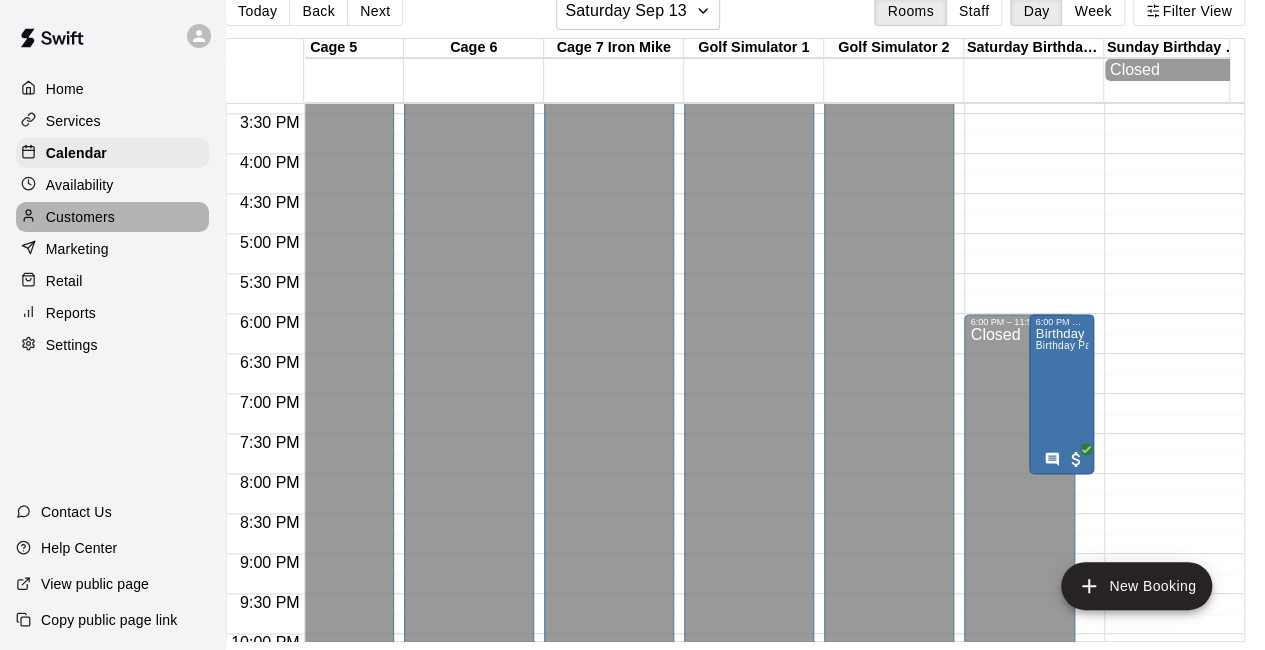 click on "Customers" at bounding box center [80, 217] 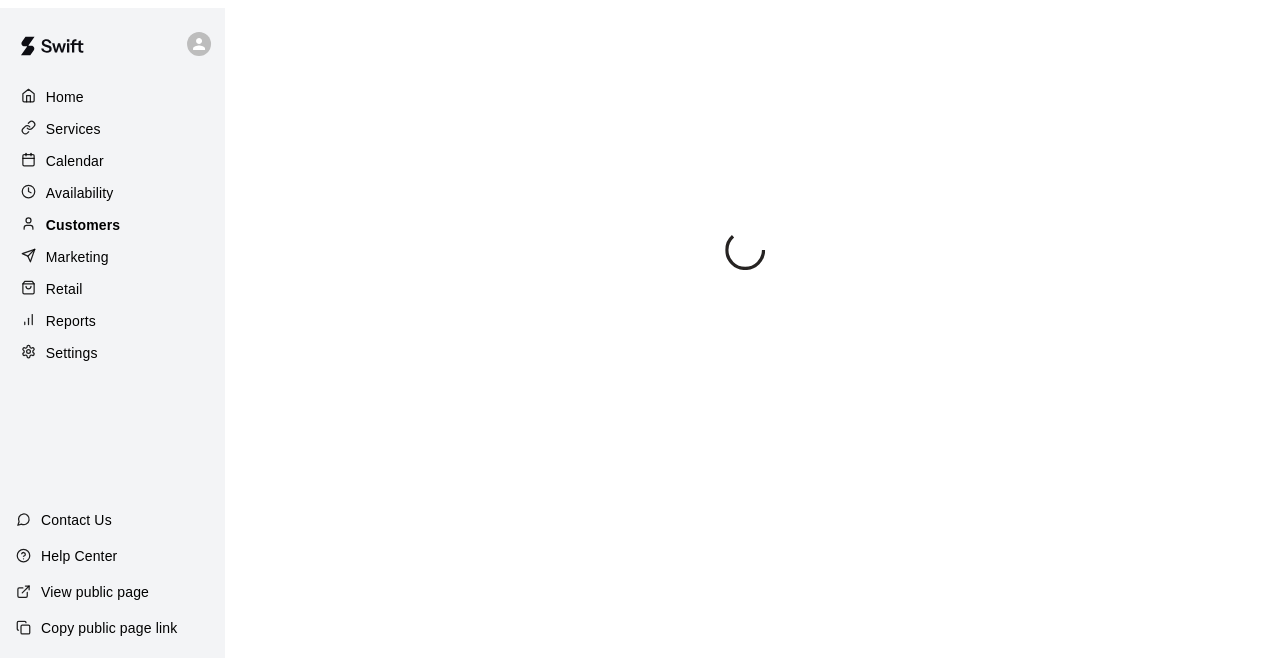 scroll, scrollTop: 0, scrollLeft: 0, axis: both 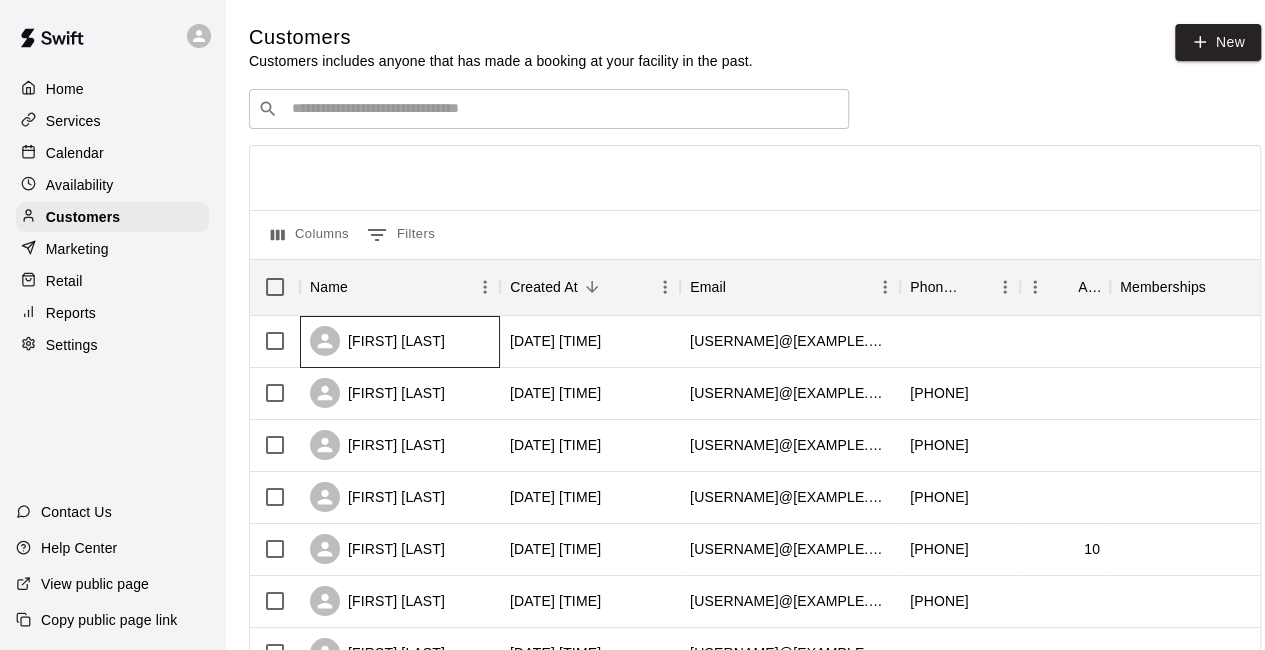 click on "[FIRST] [LAST]" at bounding box center [400, 342] 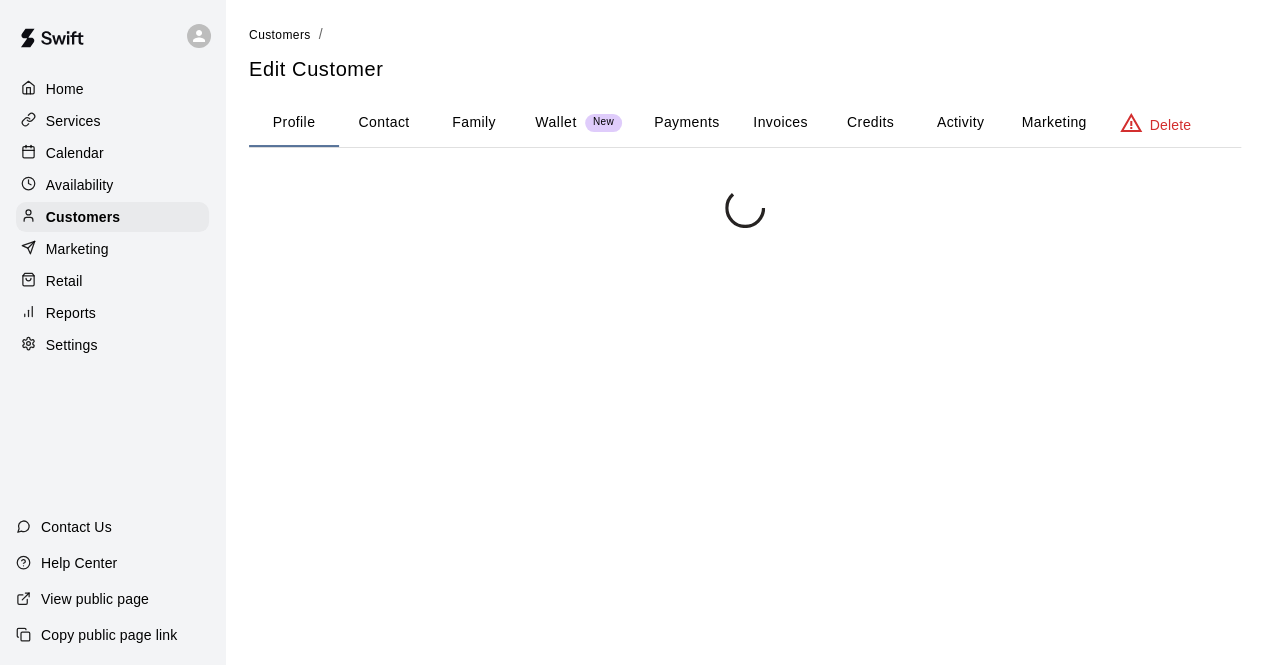 scroll, scrollTop: 416, scrollLeft: 0, axis: vertical 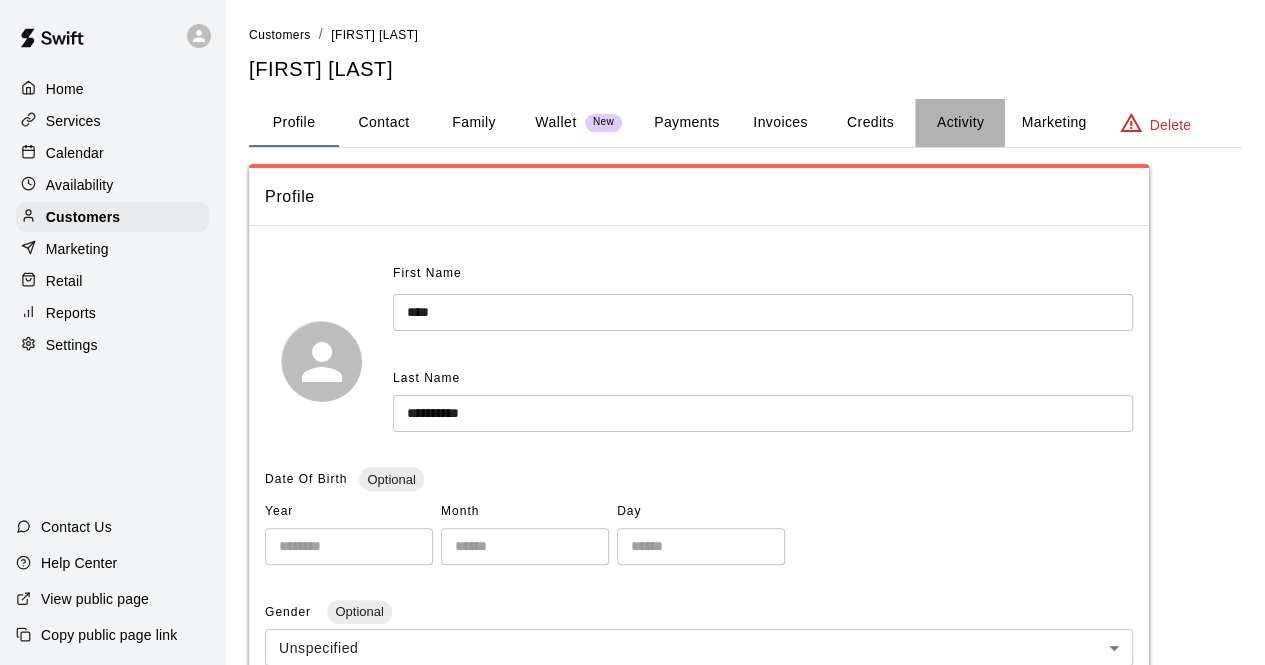 click on "Activity" at bounding box center (960, 123) 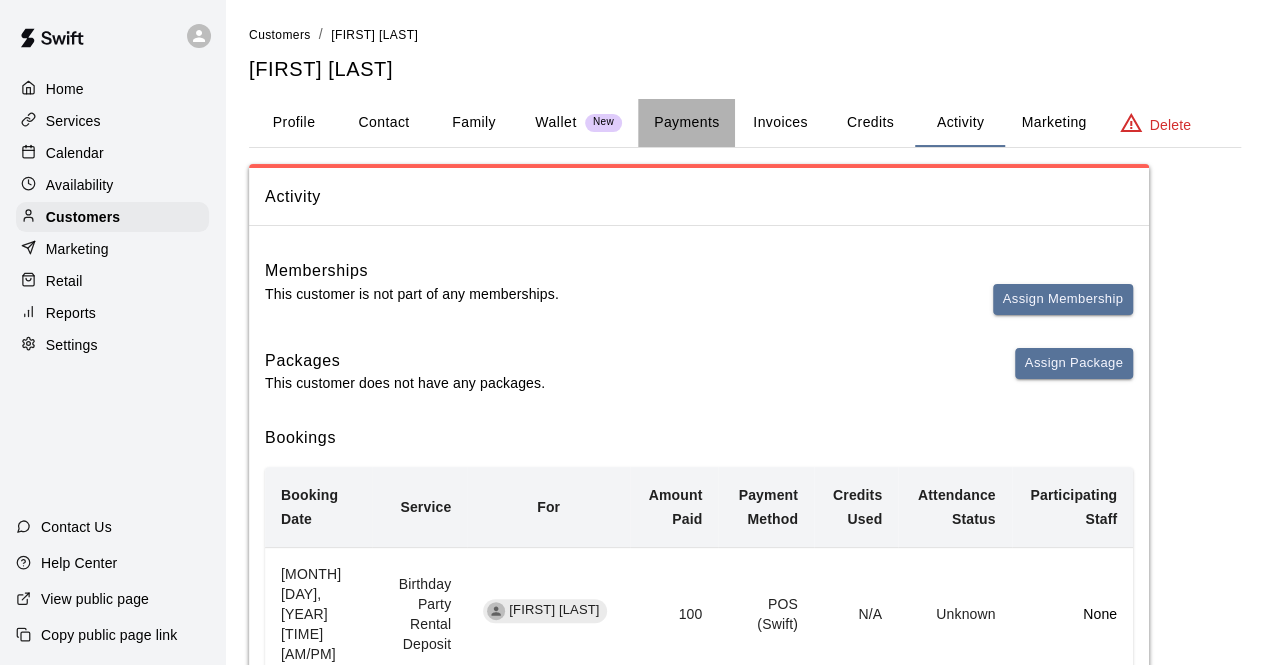click on "Payments" at bounding box center [686, 123] 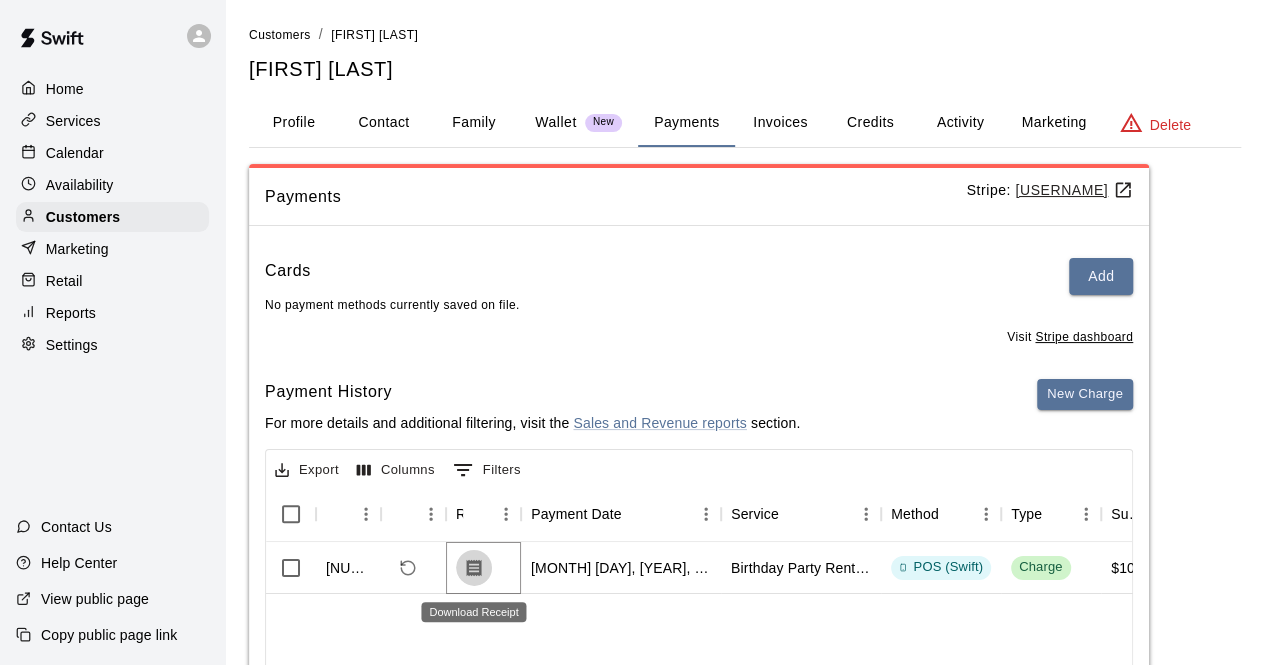 click 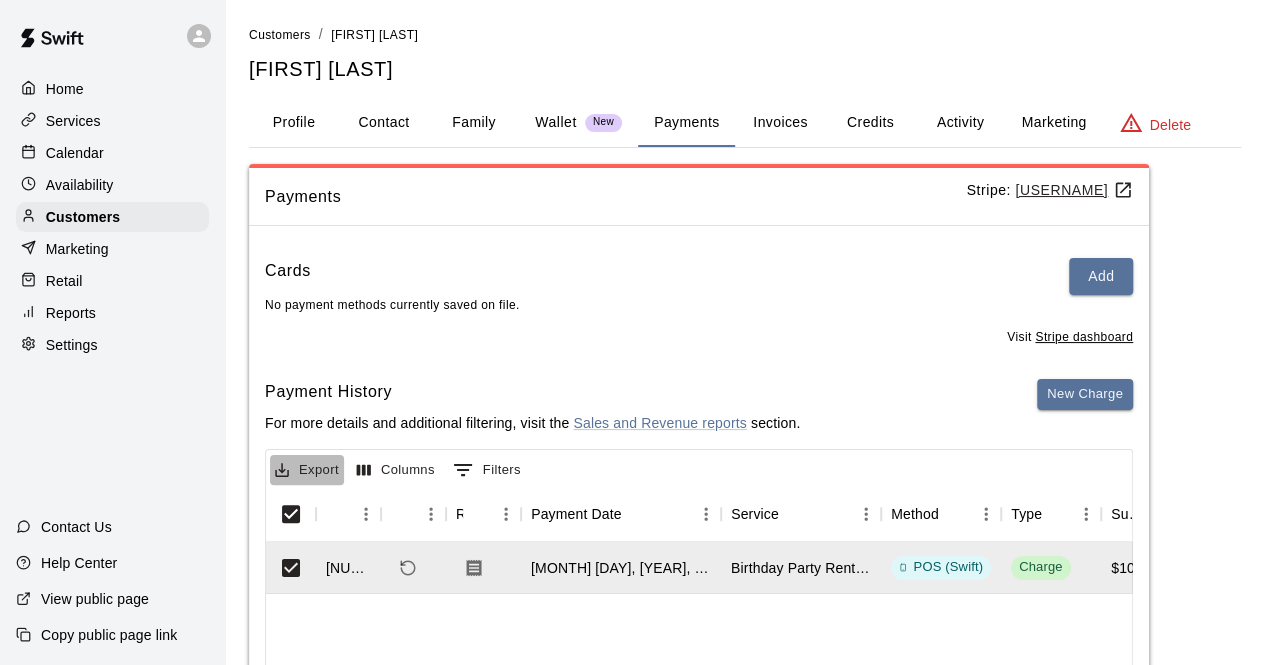 click on "Export" at bounding box center (307, 470) 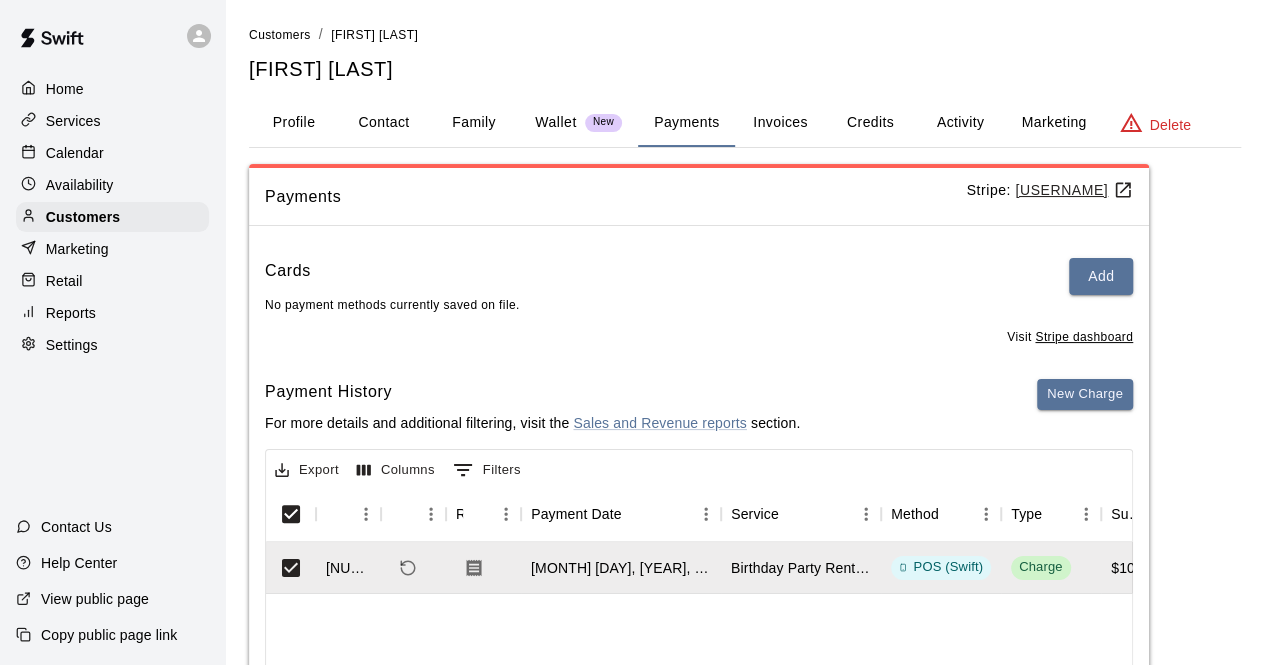 click on "Visit   Stripe dashboard" at bounding box center (699, 332) 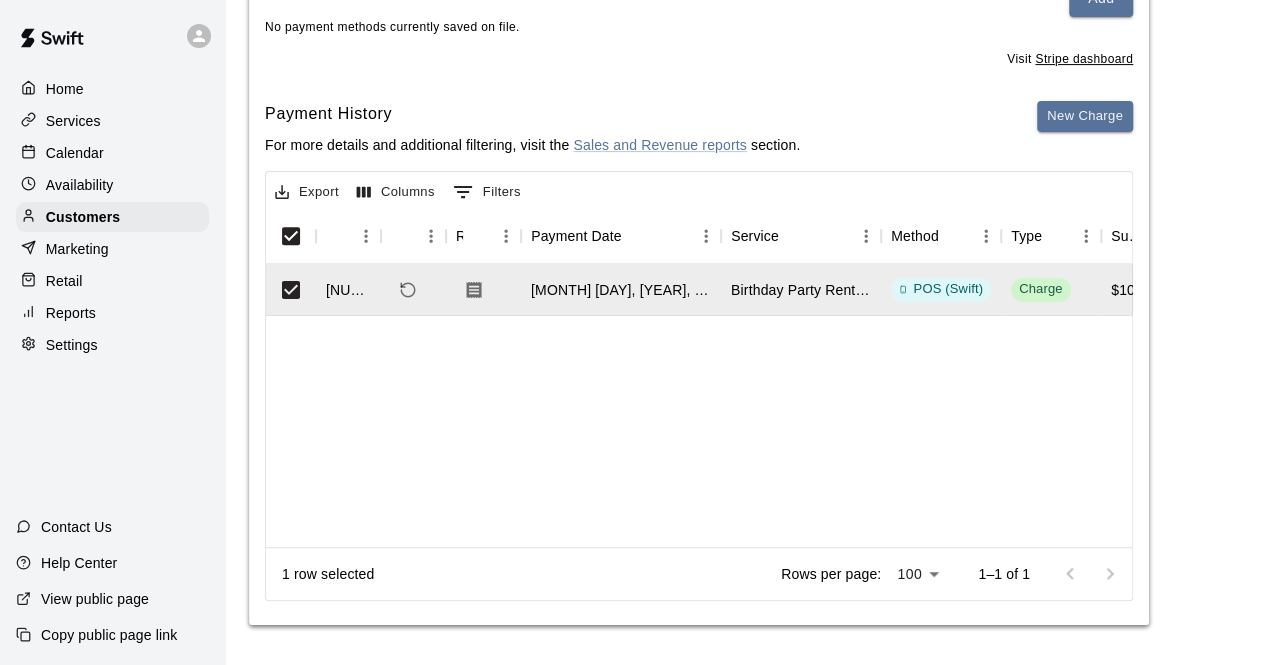 scroll, scrollTop: 280, scrollLeft: 0, axis: vertical 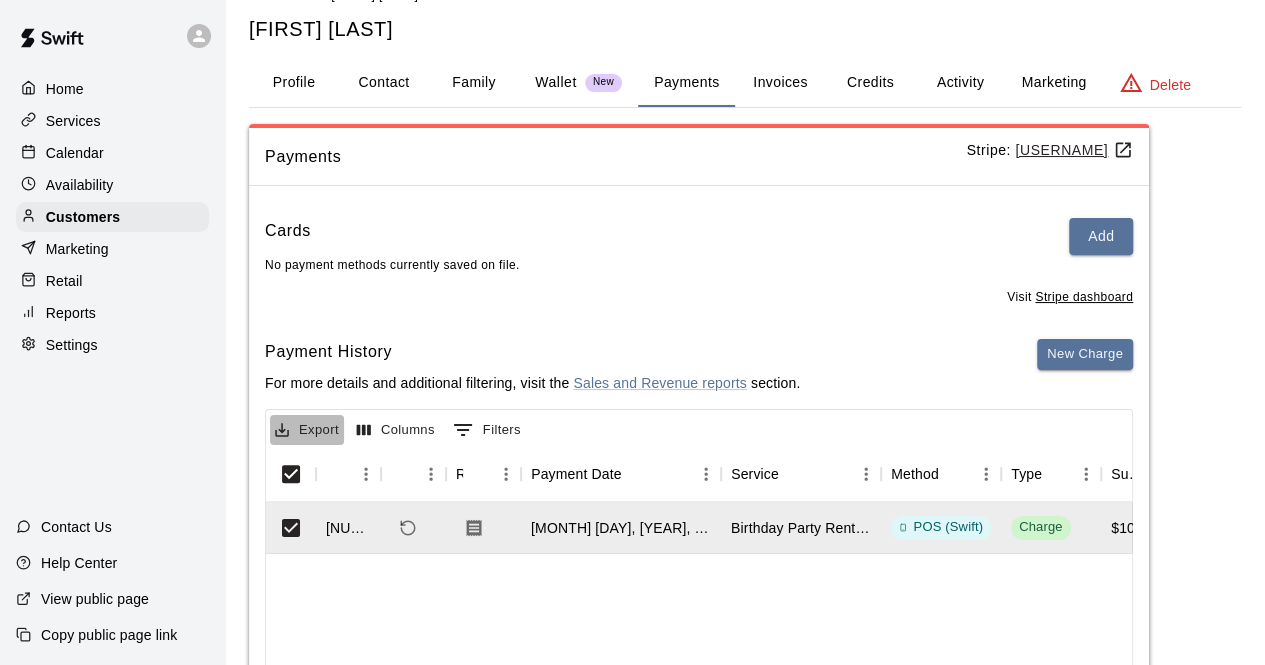 click on "Export" at bounding box center (307, 430) 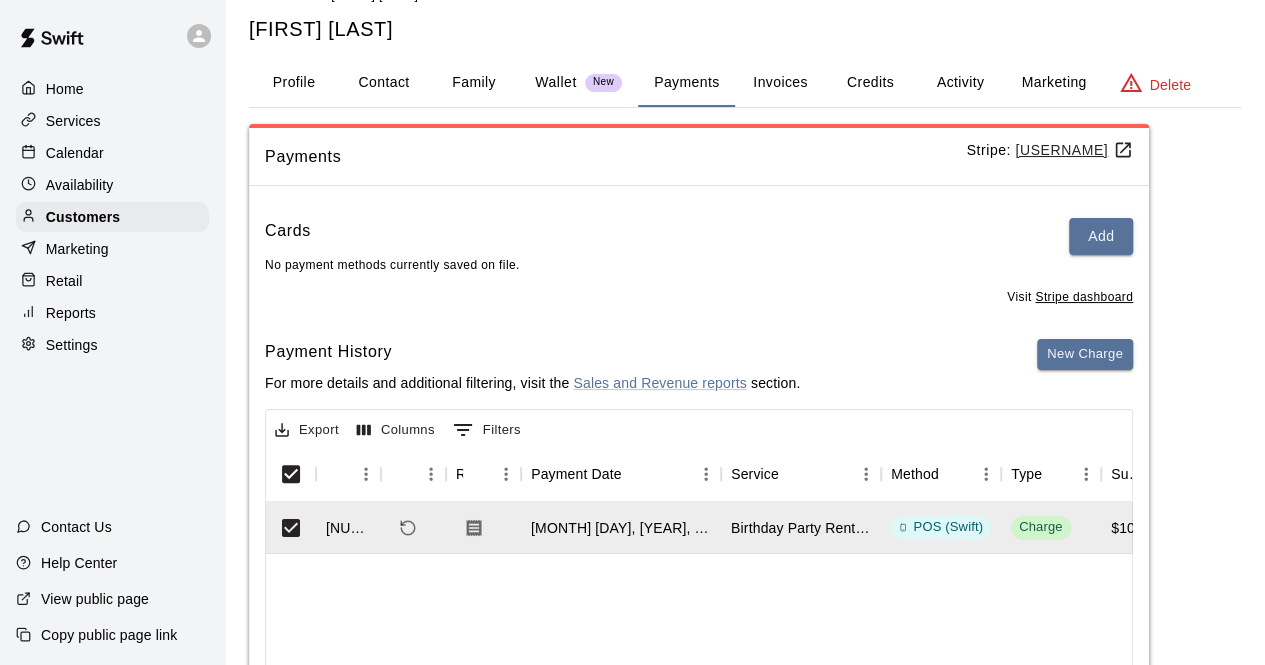 click on "[CARDS] [ADD] [NO] [PAYMENT] [METHODS] [CURRENTLY] [SAVED] [ON] [FILE]. [VISIT] [STRIPE] [DASHBOARD] [PAYMENT] [HISTORY] [FOR] [MORE] [DETAILS] [AND] [ADDITIONAL] [FILTERING], [VISIT] [THE] [SALES] [AND] [REVENUE] [REPORTS] [SECTION]. [NEW] [CHARGE] [EXPORT] [COLUMNS] [FILTERS] [ID] [REFUND] [RECEIPT] [PAYMENT] [DATE] [SERVICE] [METHOD] [TYPE] [SUBTOTAL] [TAX] [CUSTOM] [FEE] [TOTAL] [ROWS] [SELECTED] [ROWS] [PER] [PAGE] [***] [OF] [***]" at bounding box center (699, 532) 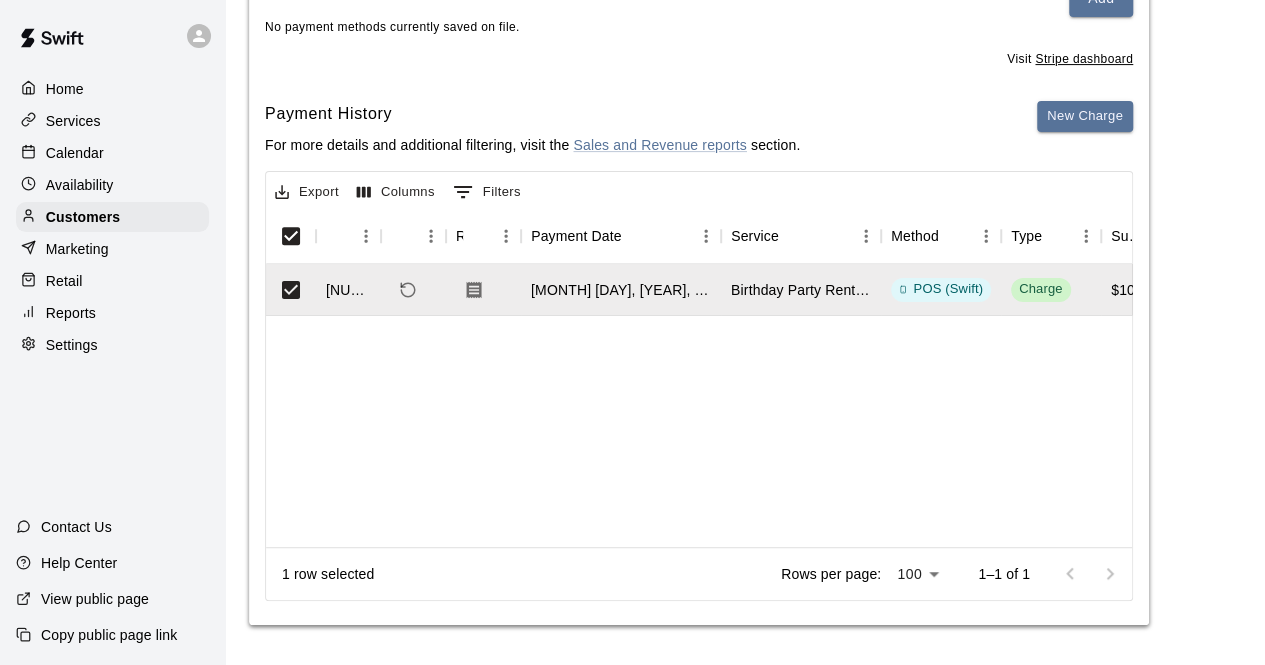 scroll, scrollTop: 280, scrollLeft: 0, axis: vertical 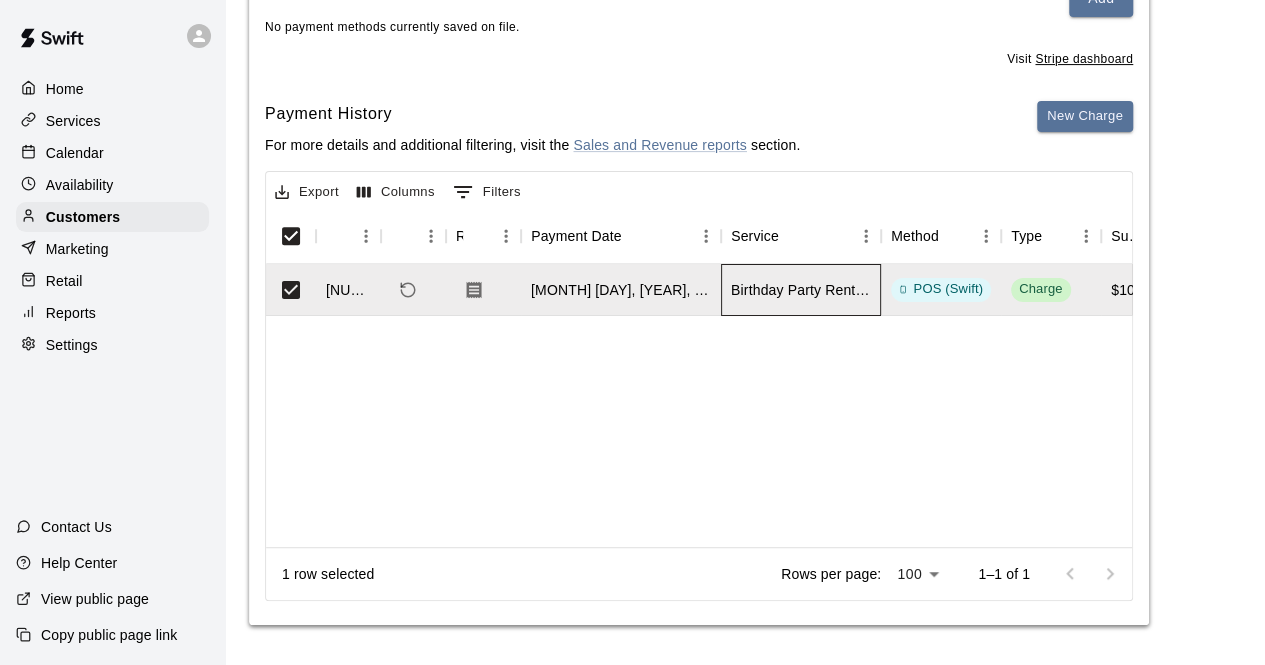 click on "Birthday Party Rental Deposit" at bounding box center (801, 290) 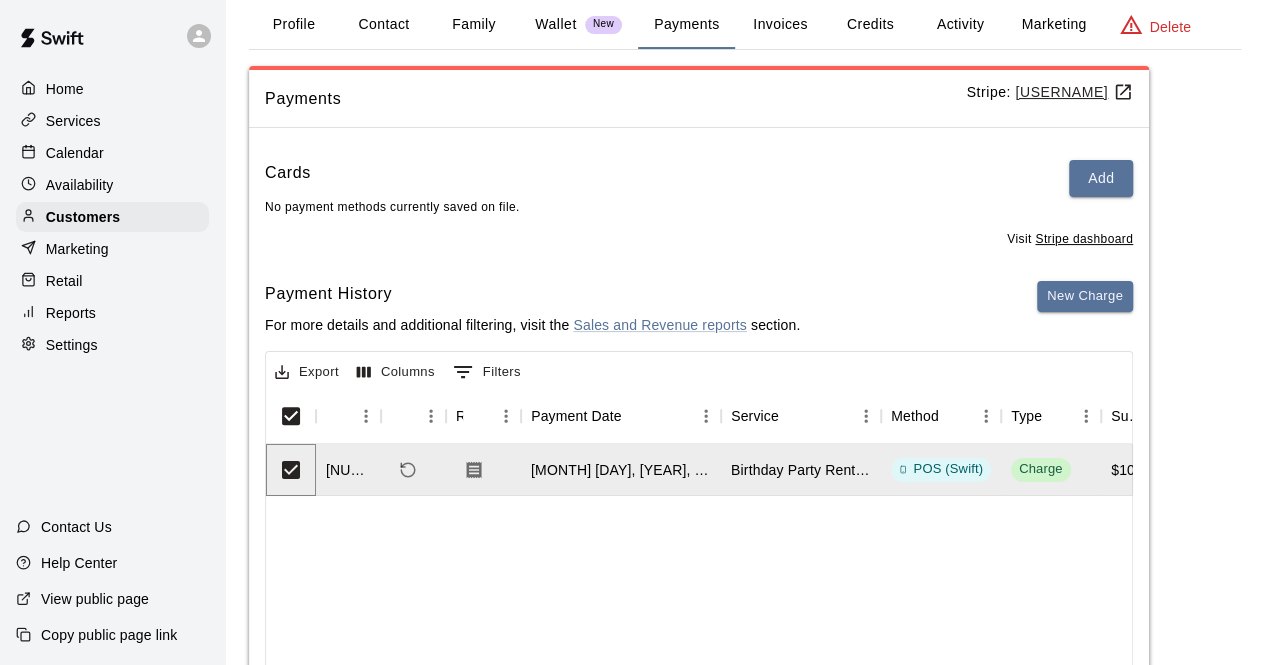 scroll, scrollTop: 80, scrollLeft: 0, axis: vertical 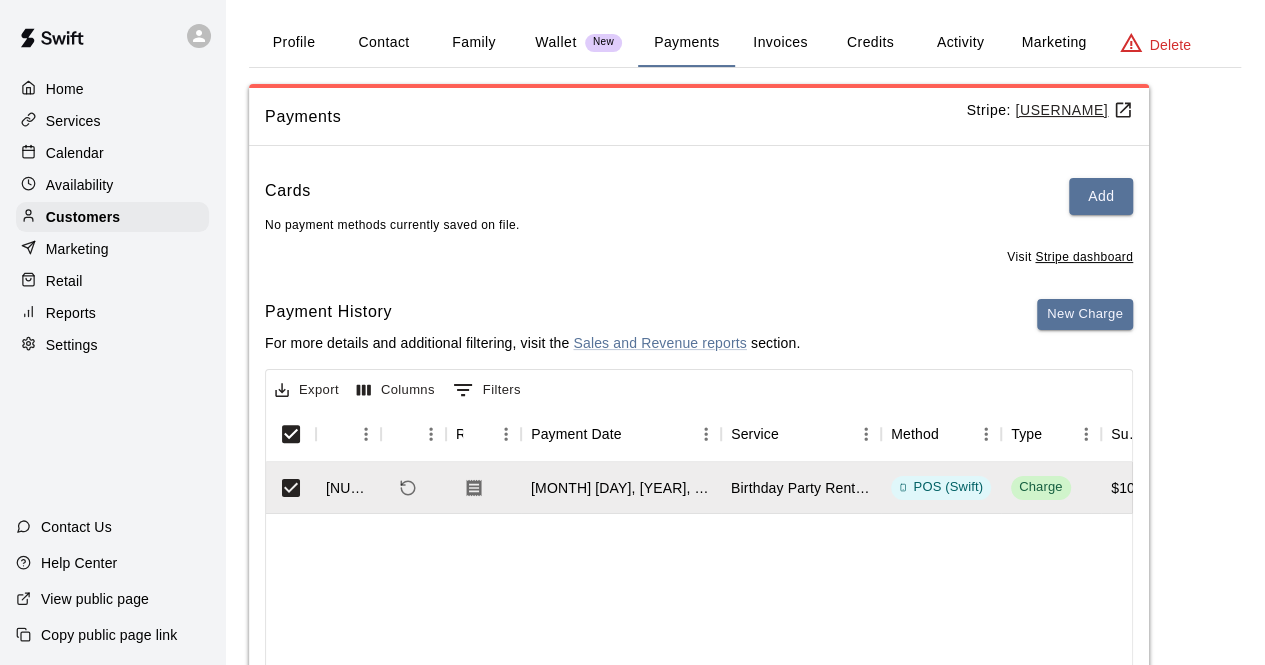 click 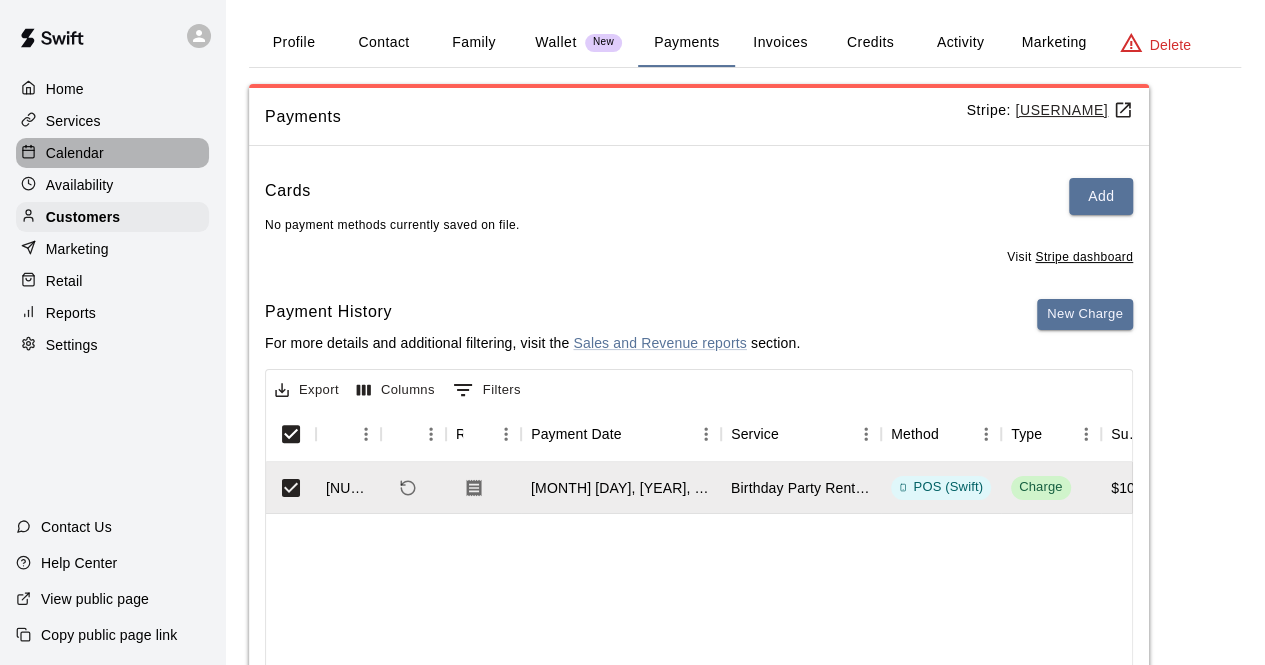 click on "Calendar" at bounding box center [112, 153] 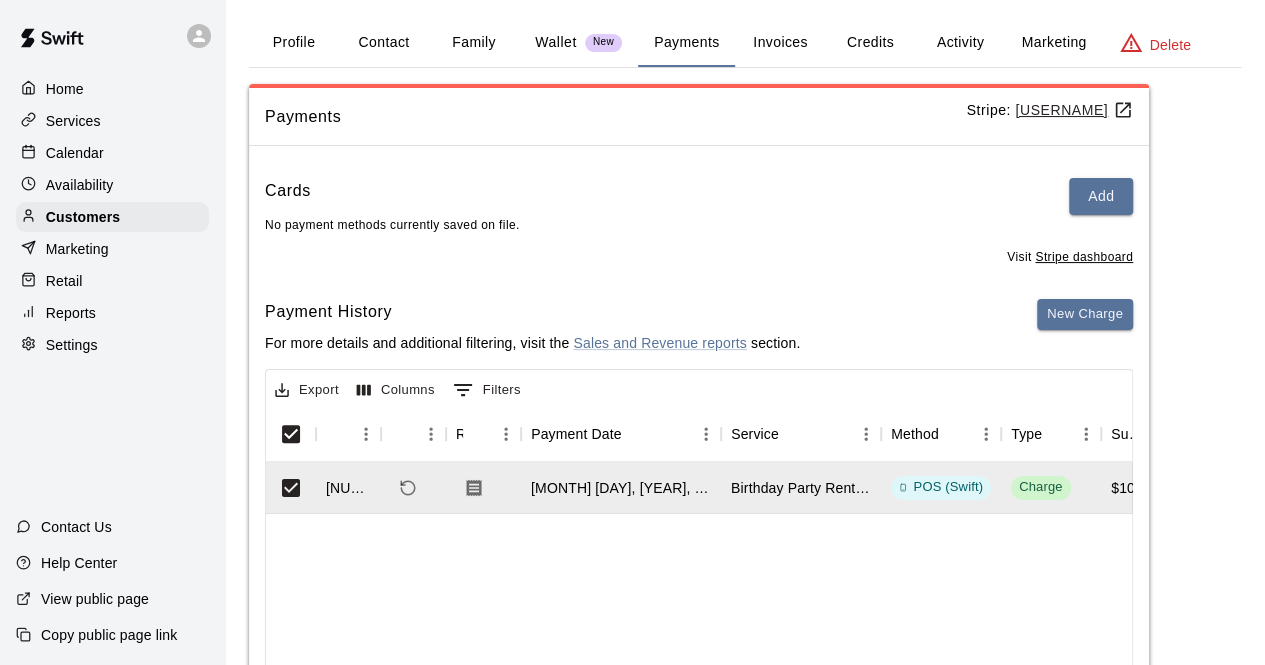 scroll, scrollTop: 0, scrollLeft: 0, axis: both 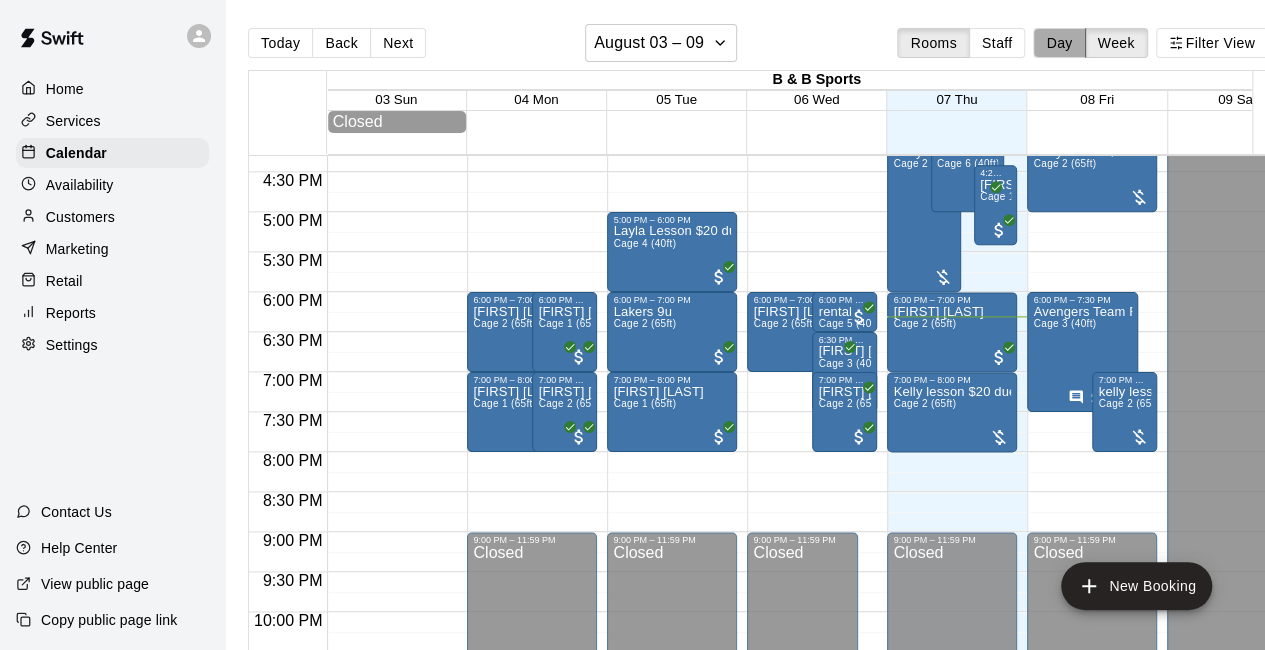 click on "Day" at bounding box center (1059, 43) 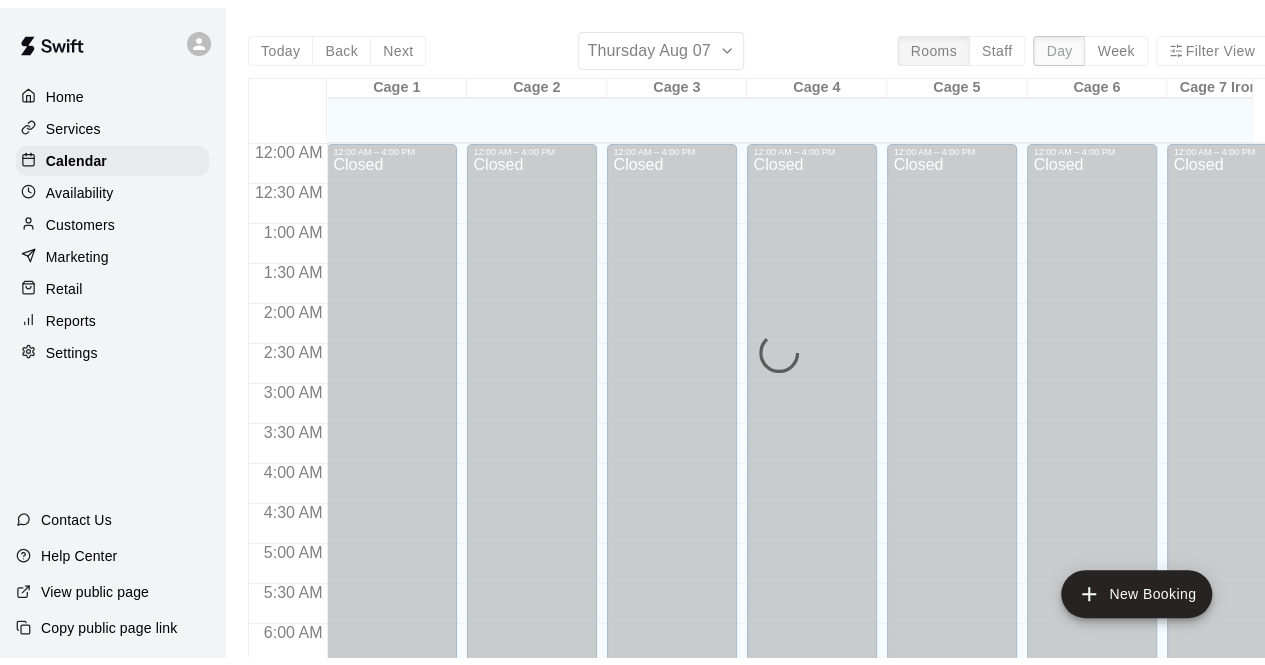 scroll, scrollTop: 1380, scrollLeft: 0, axis: vertical 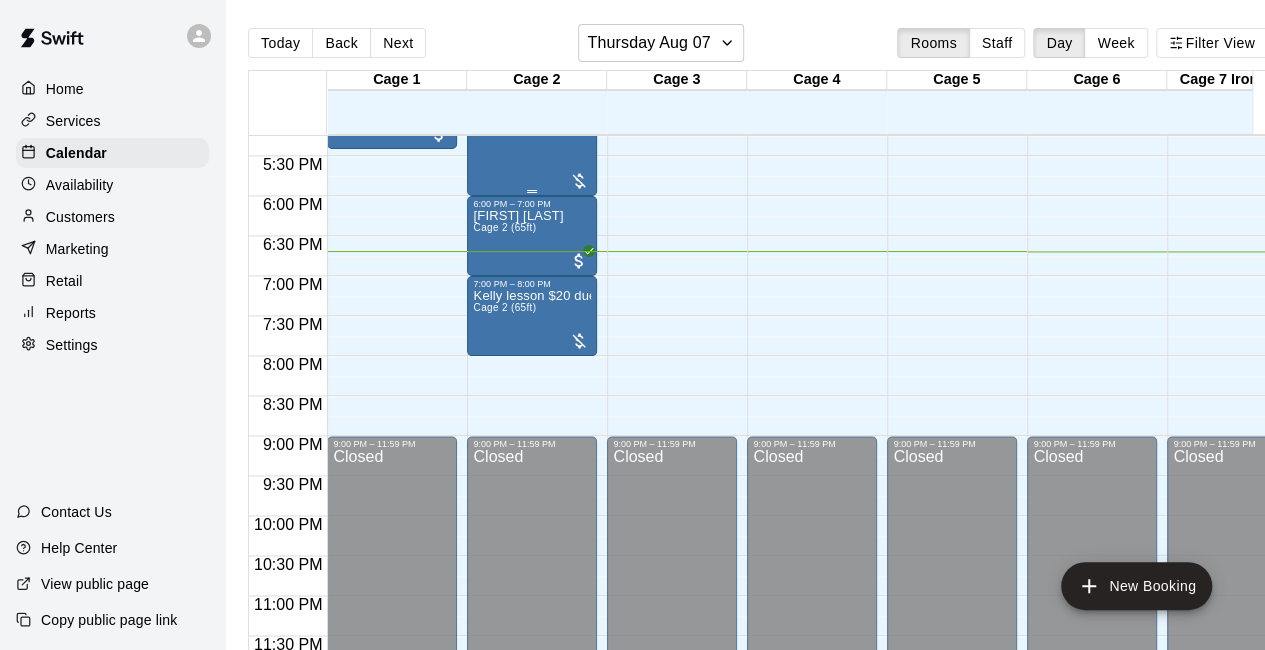 click on "[FIRST] [LESSON] $[PRICE] [DUE] [CAGE] ([FEET])" at bounding box center [532, 374] 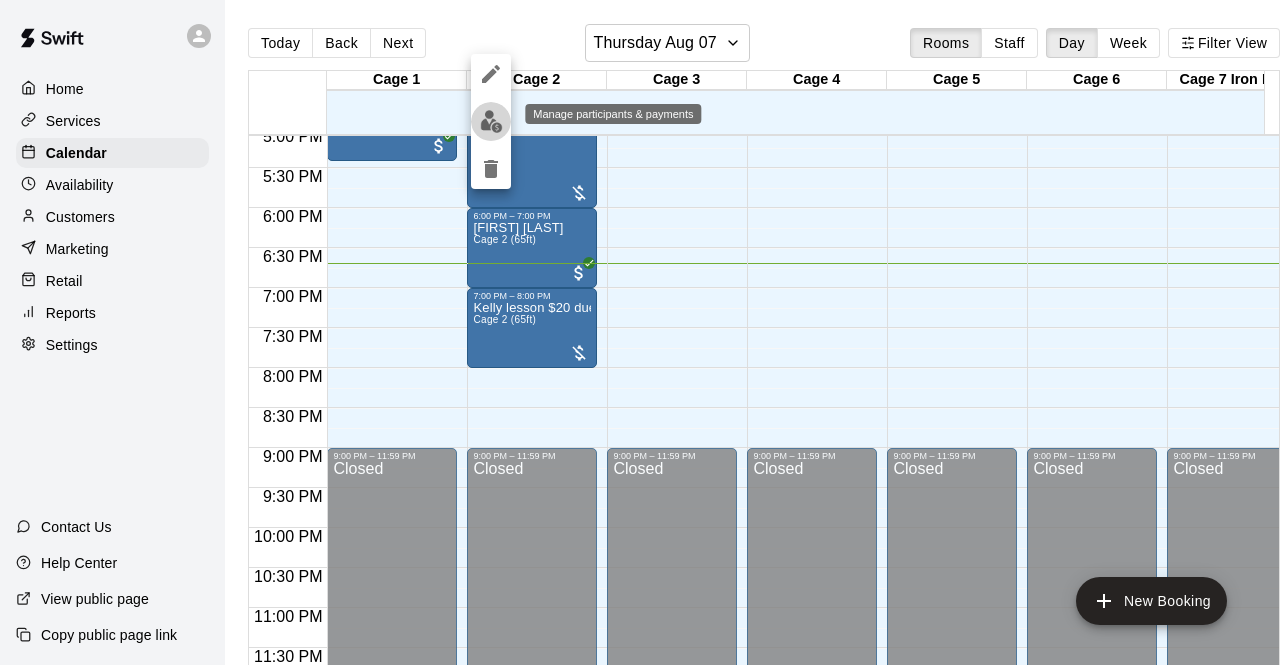click at bounding box center [491, 121] 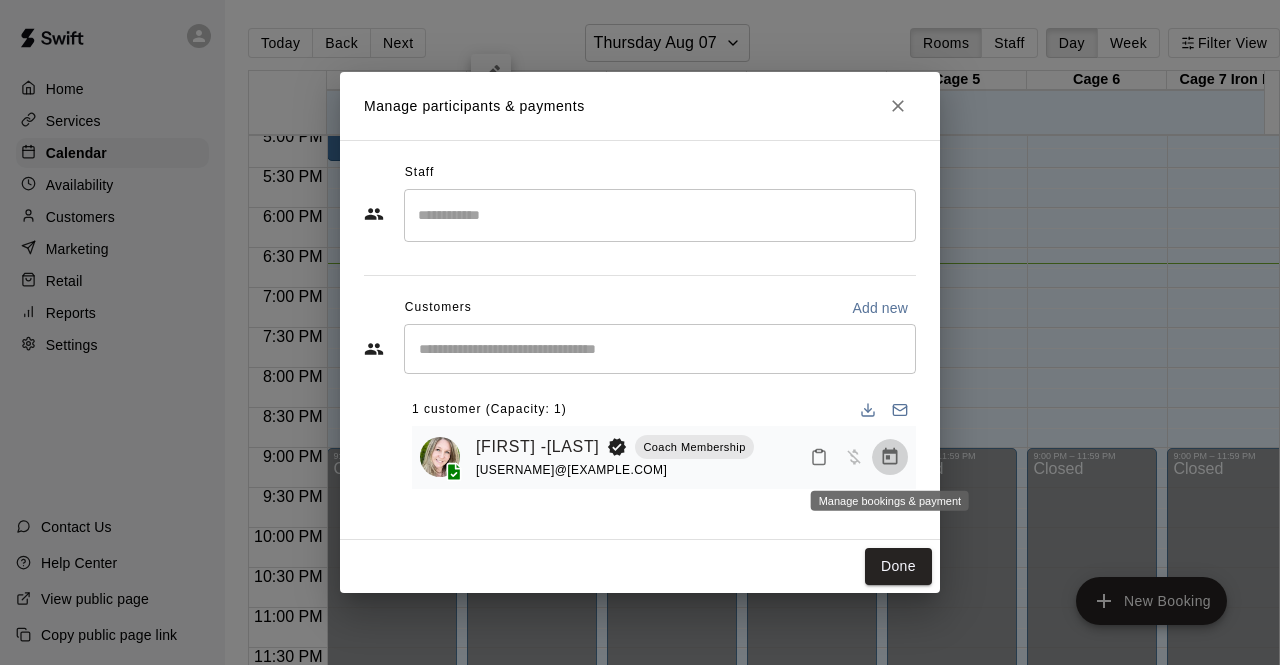 click 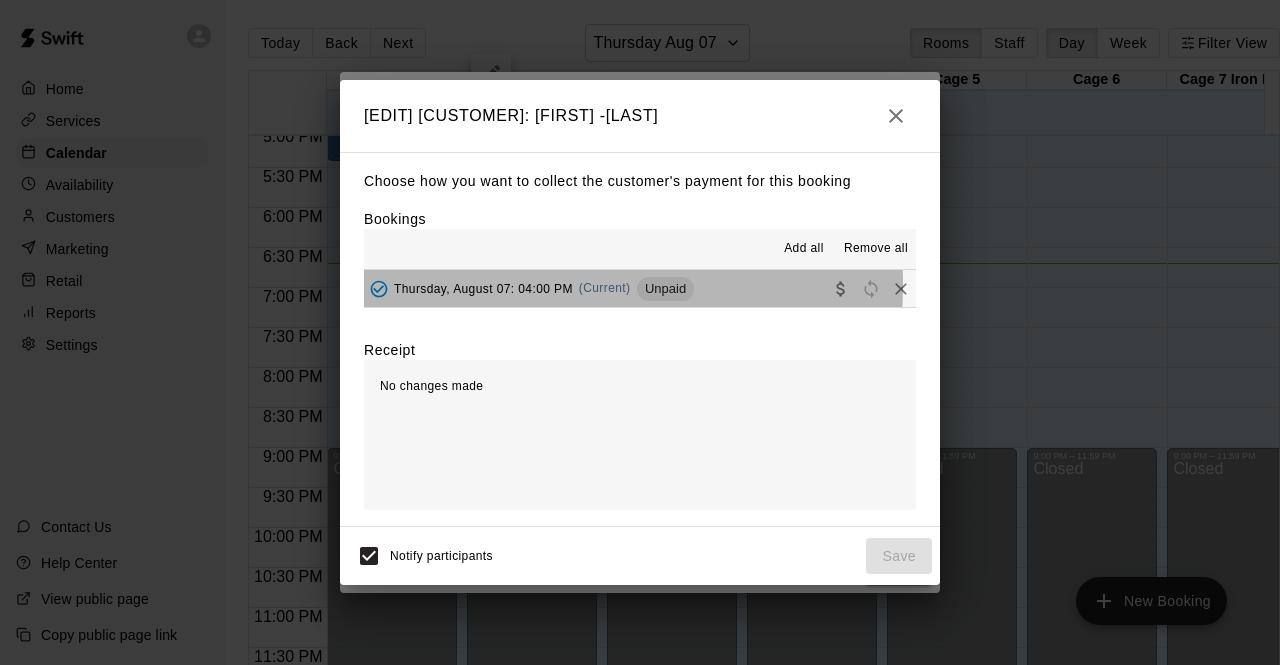 click on "Thursday, August 07: 04:00 PM" at bounding box center [483, 288] 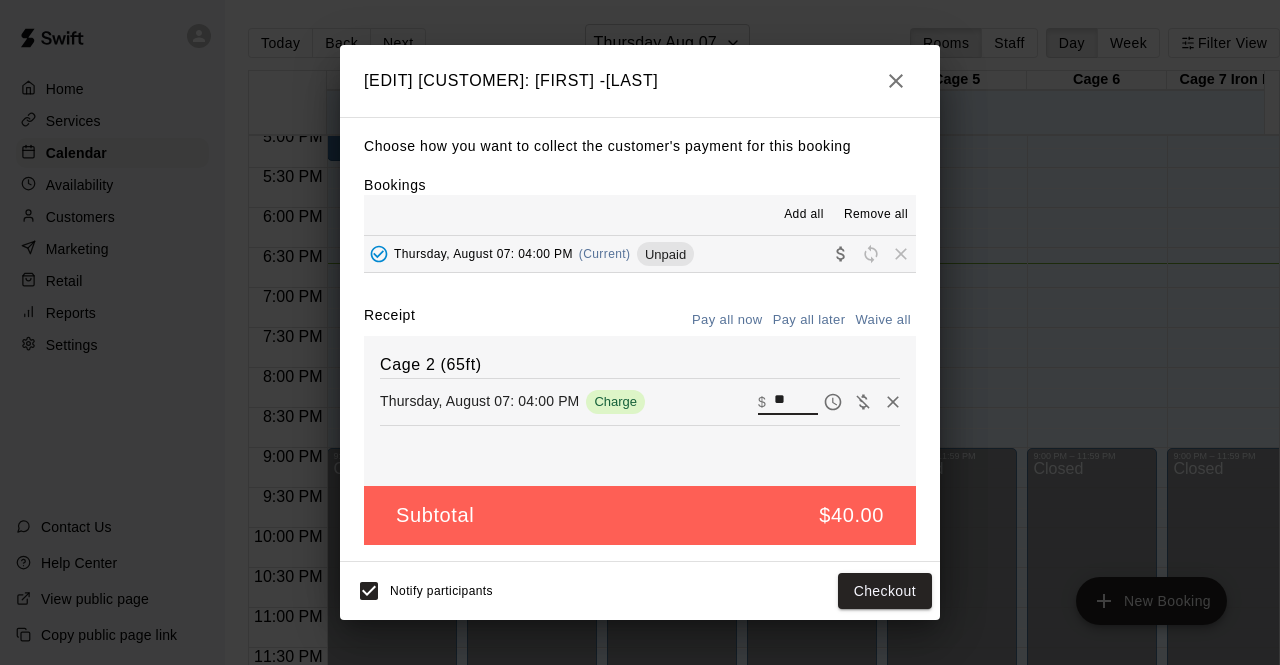 click on "**" at bounding box center [796, 402] 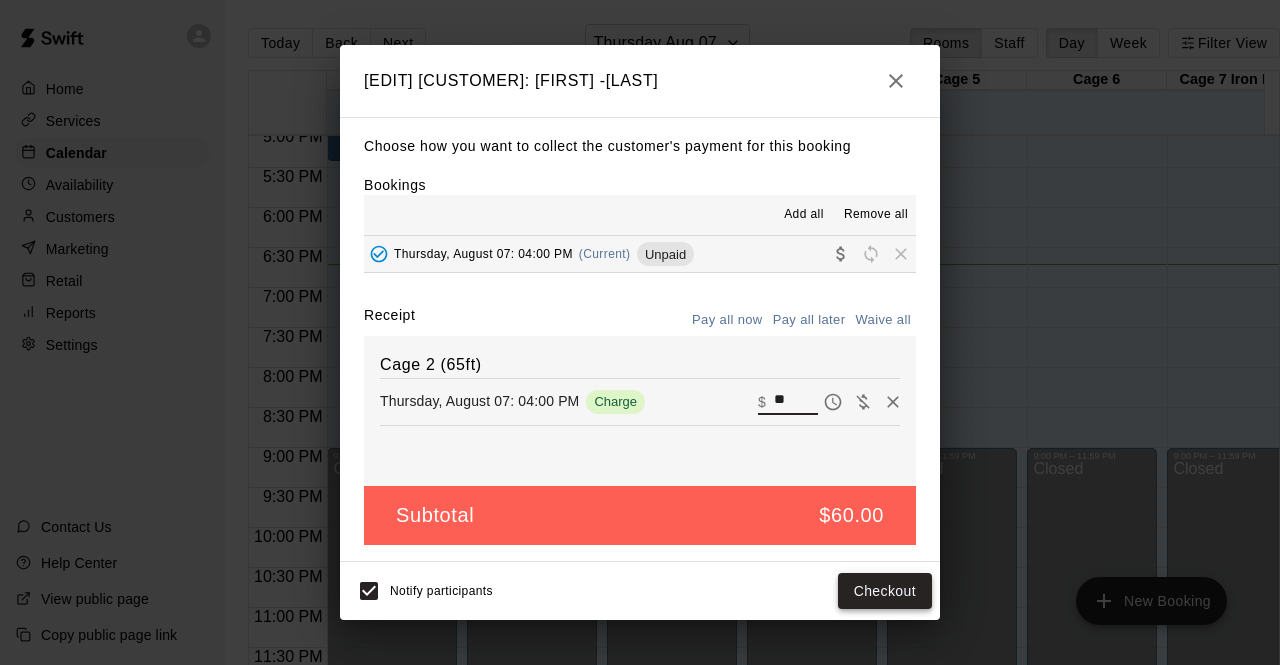 type on "**" 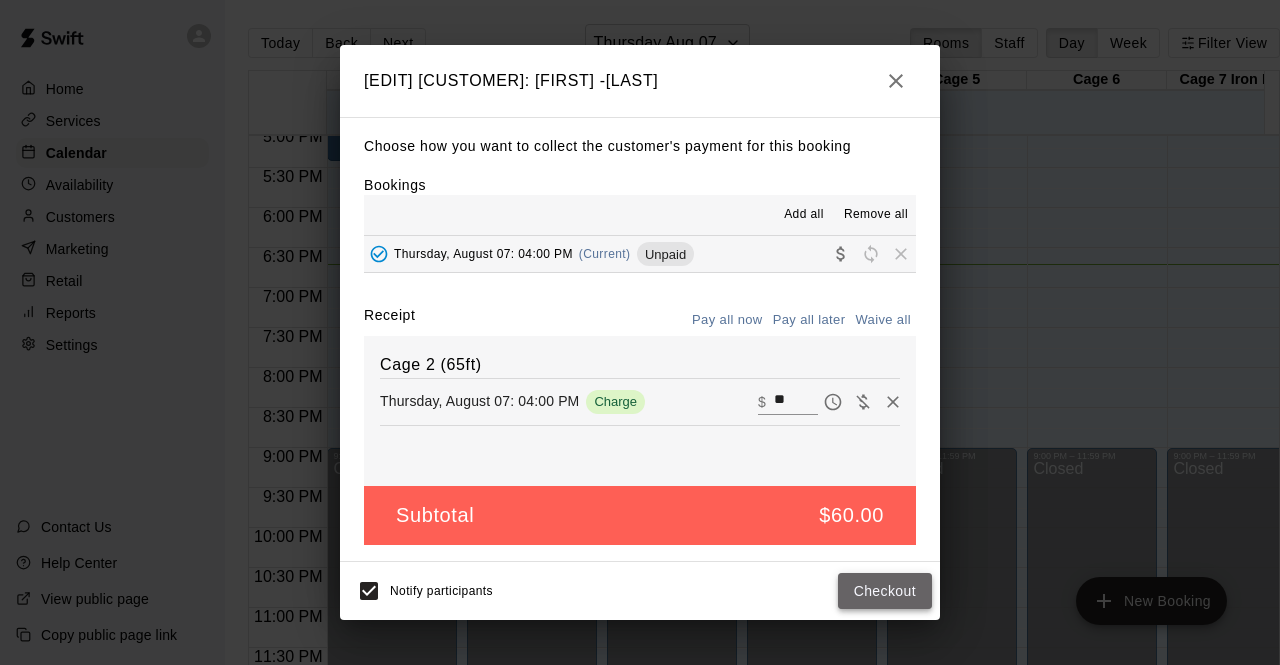 click on "Checkout" at bounding box center (885, 591) 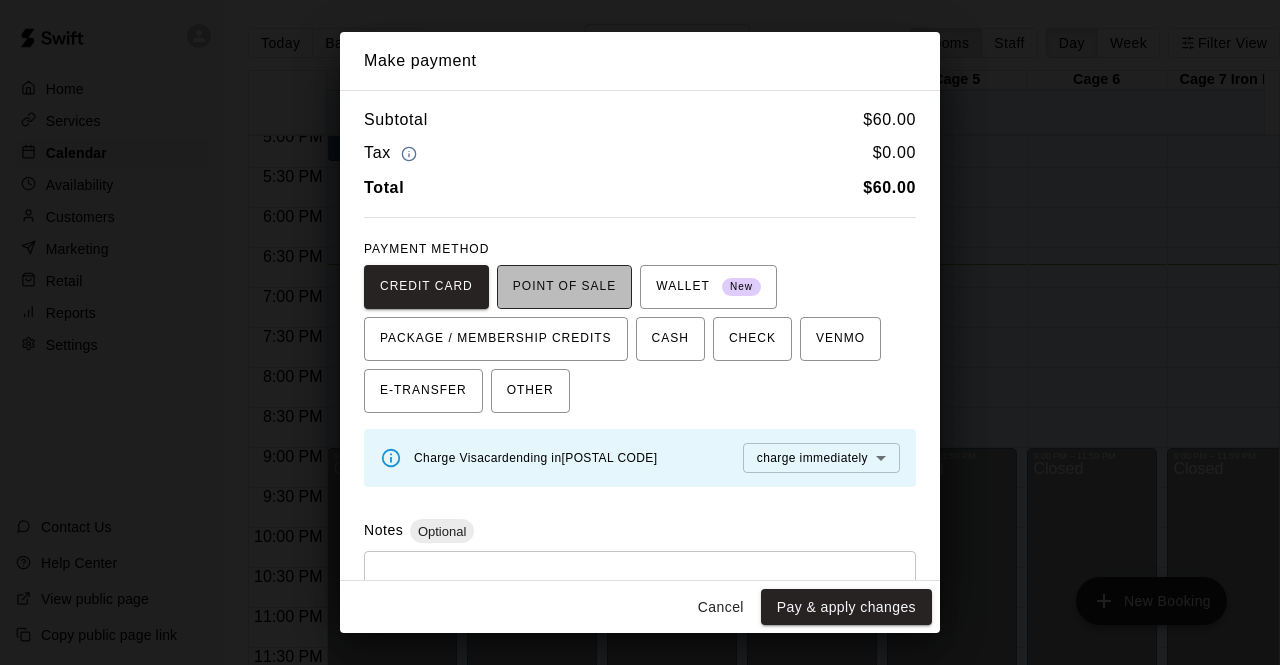 click on "POINT OF SALE" at bounding box center (564, 287) 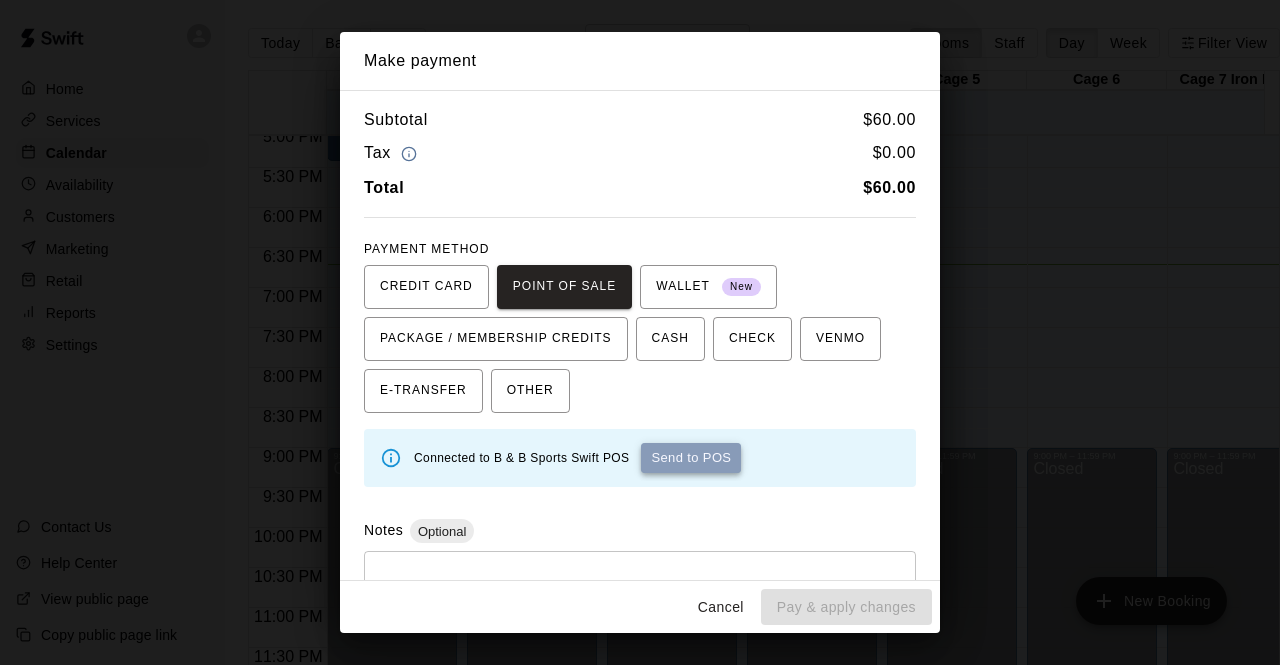 click on "Send to POS" at bounding box center [691, 458] 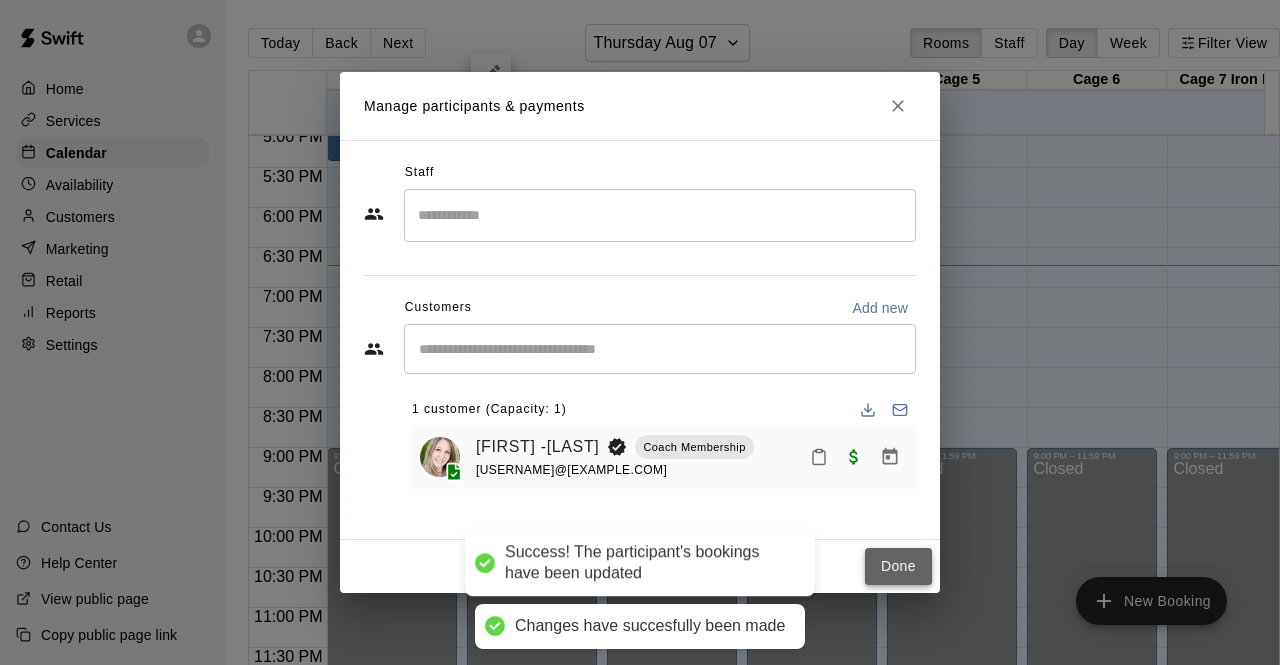 click on "Done" at bounding box center [898, 566] 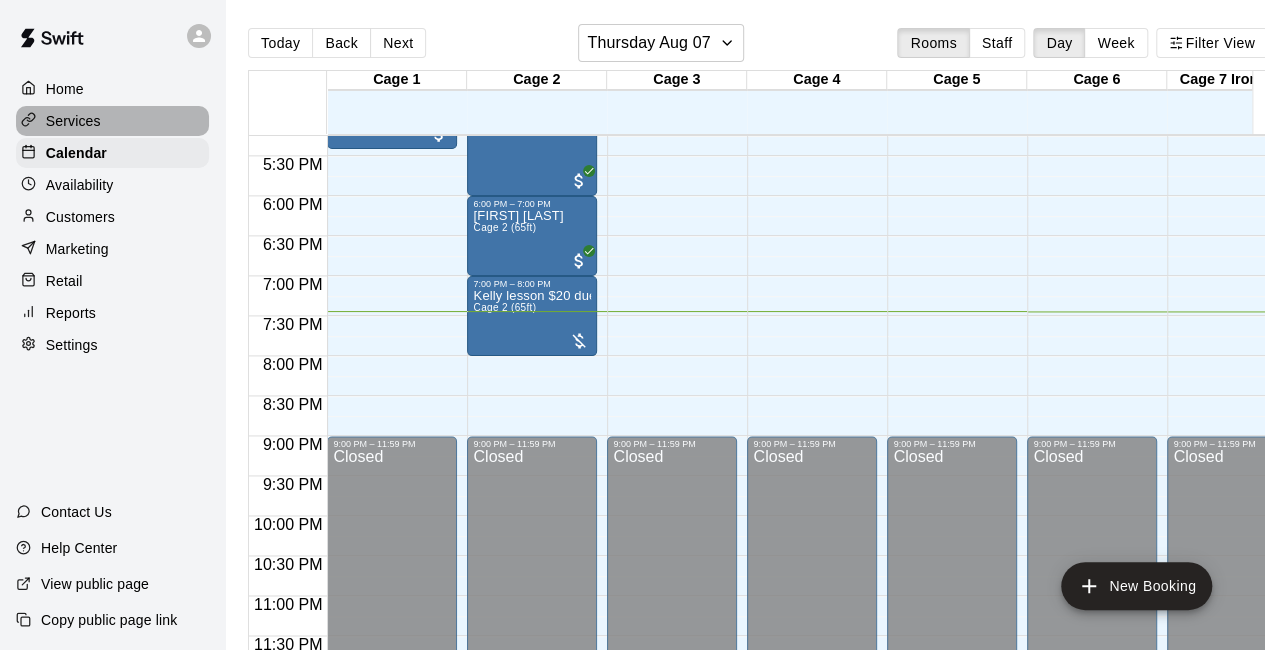 click on "Services" at bounding box center [73, 121] 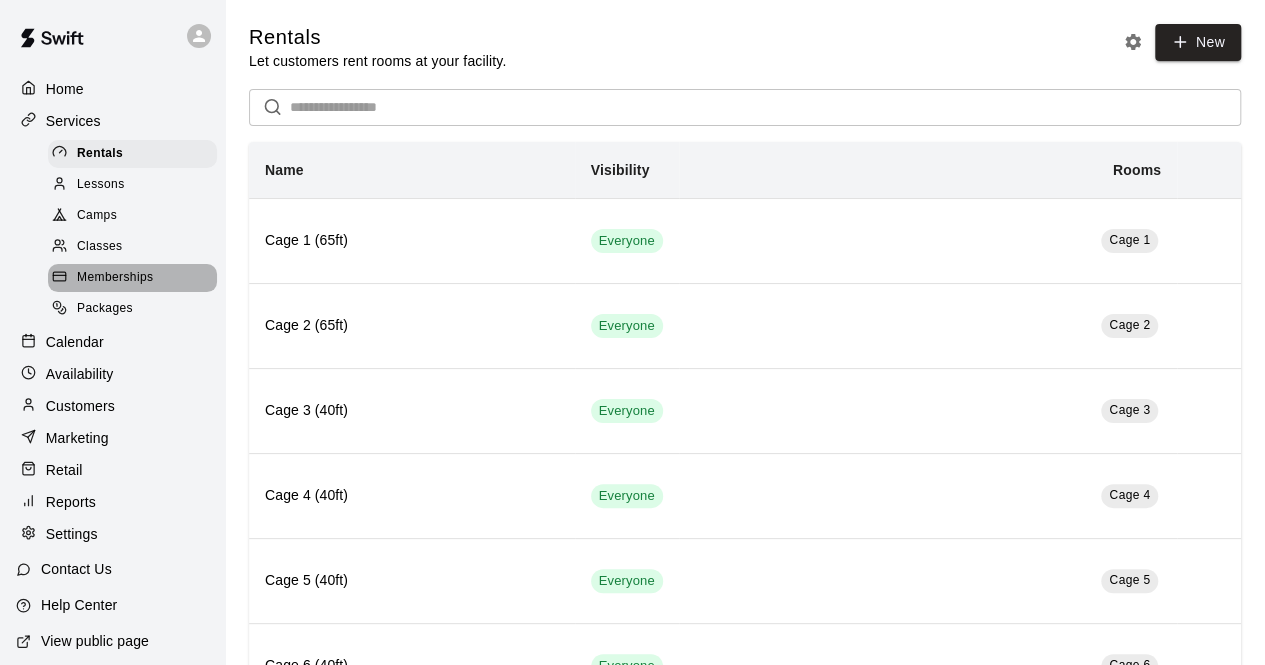 click on "Memberships" at bounding box center (115, 278) 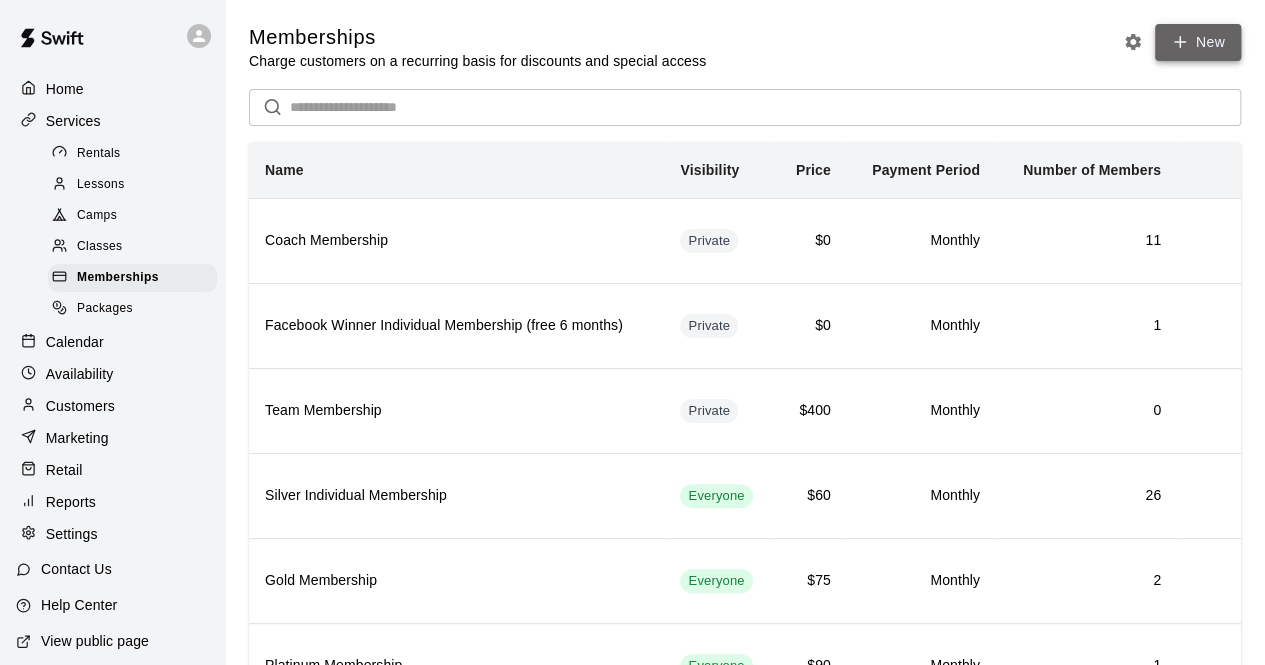 click on "New" at bounding box center [1198, 42] 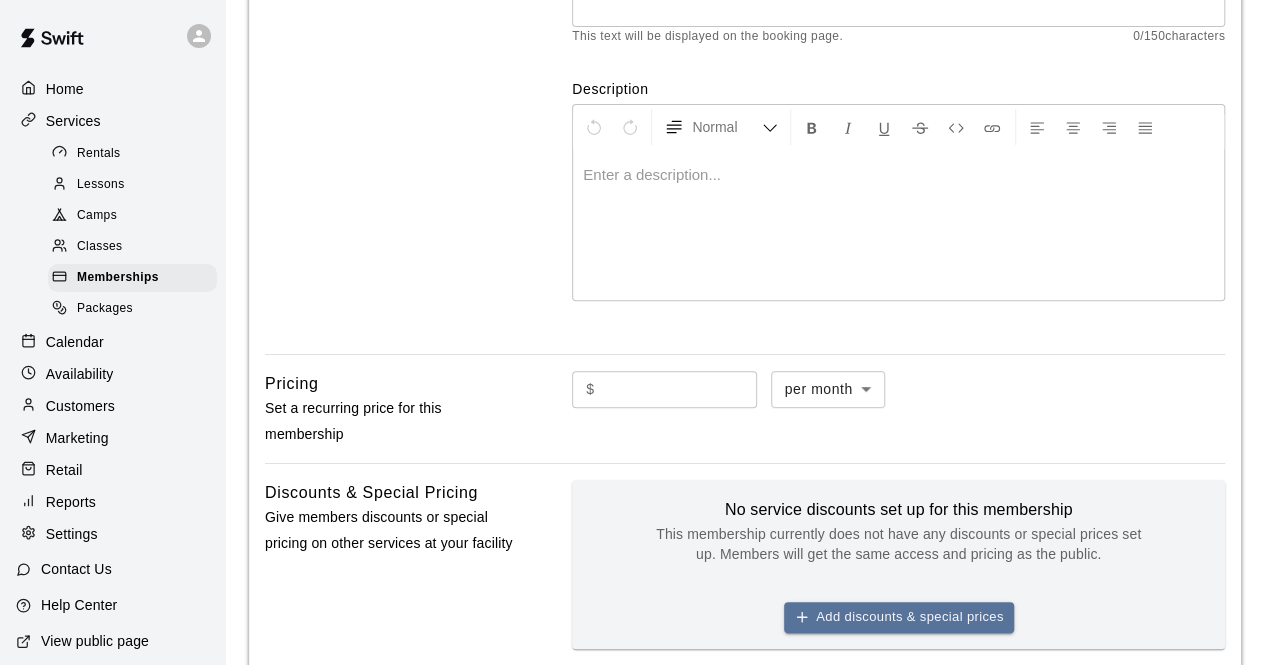 scroll, scrollTop: 360, scrollLeft: 0, axis: vertical 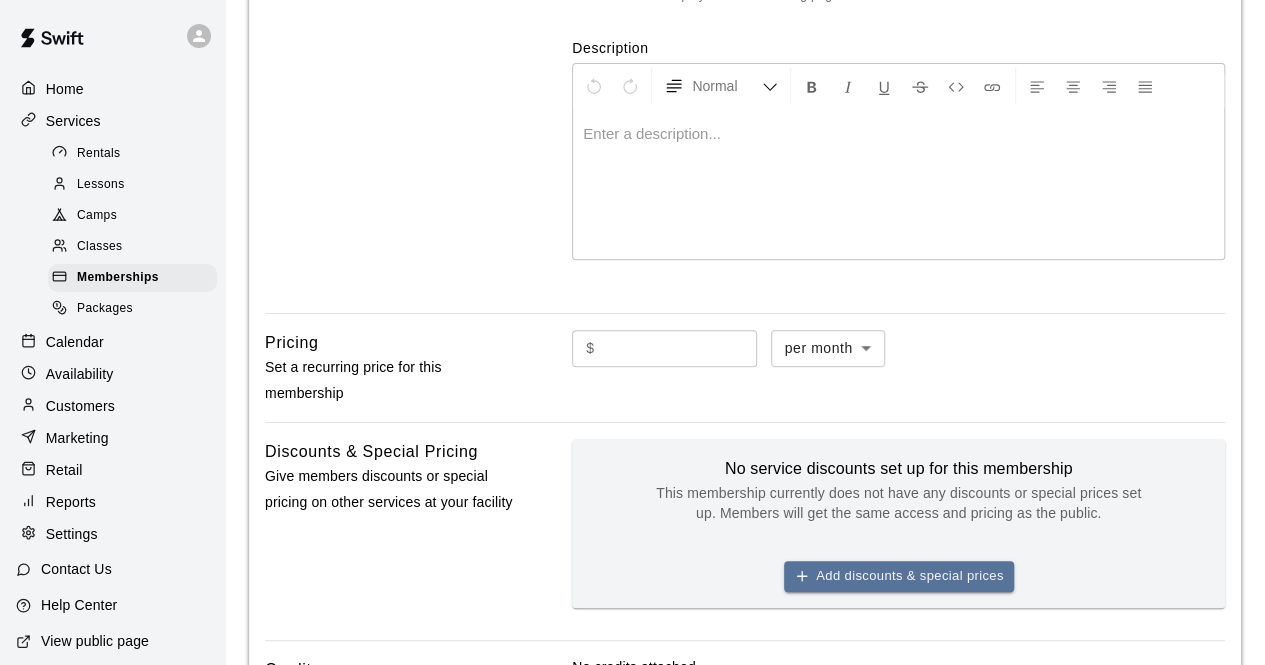 type on "*********" 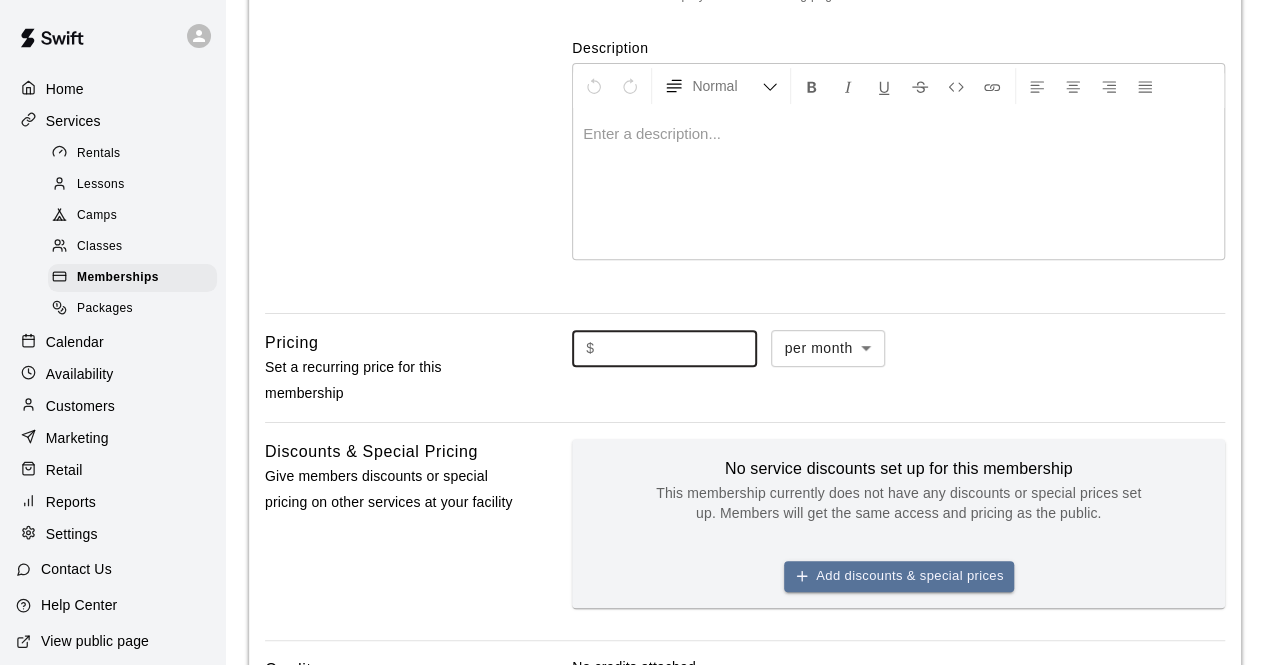 click at bounding box center [680, 348] 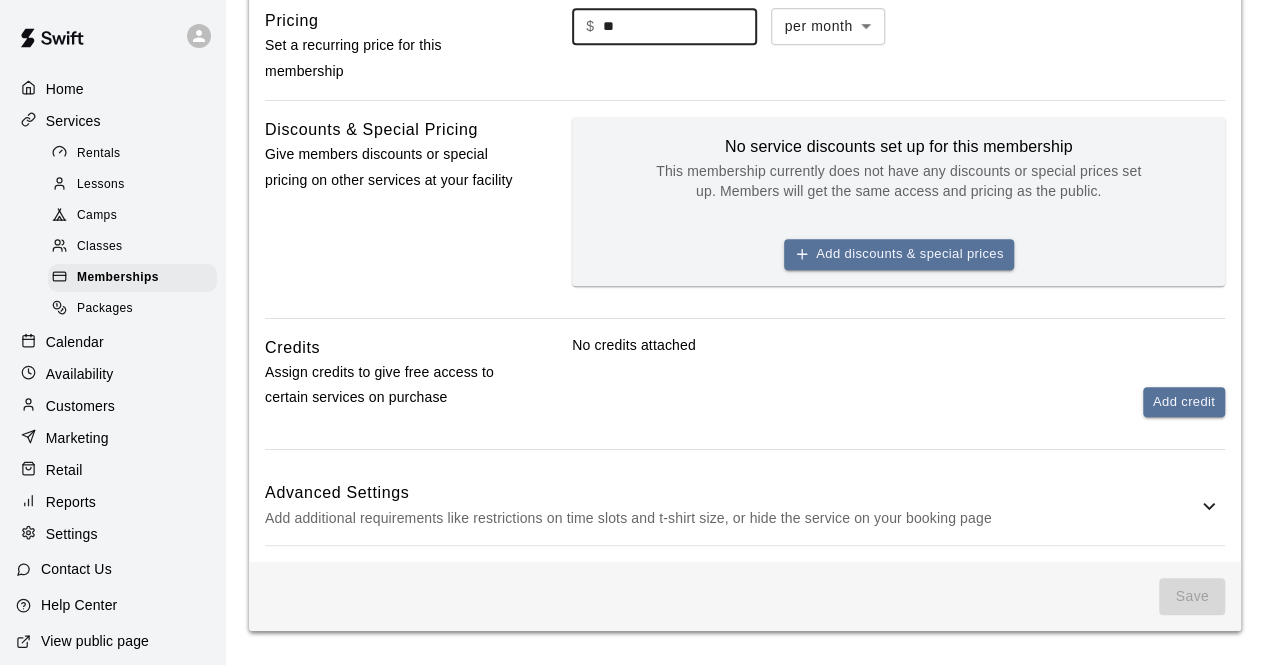 scroll, scrollTop: 684, scrollLeft: 0, axis: vertical 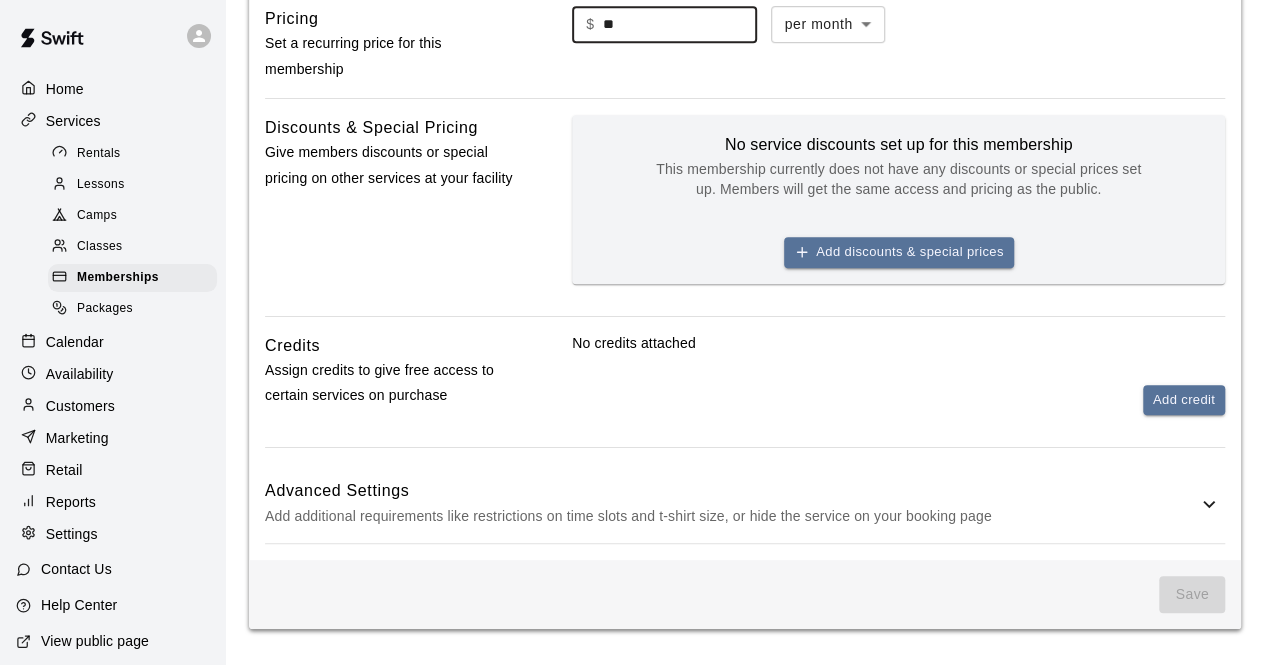 type on "**" 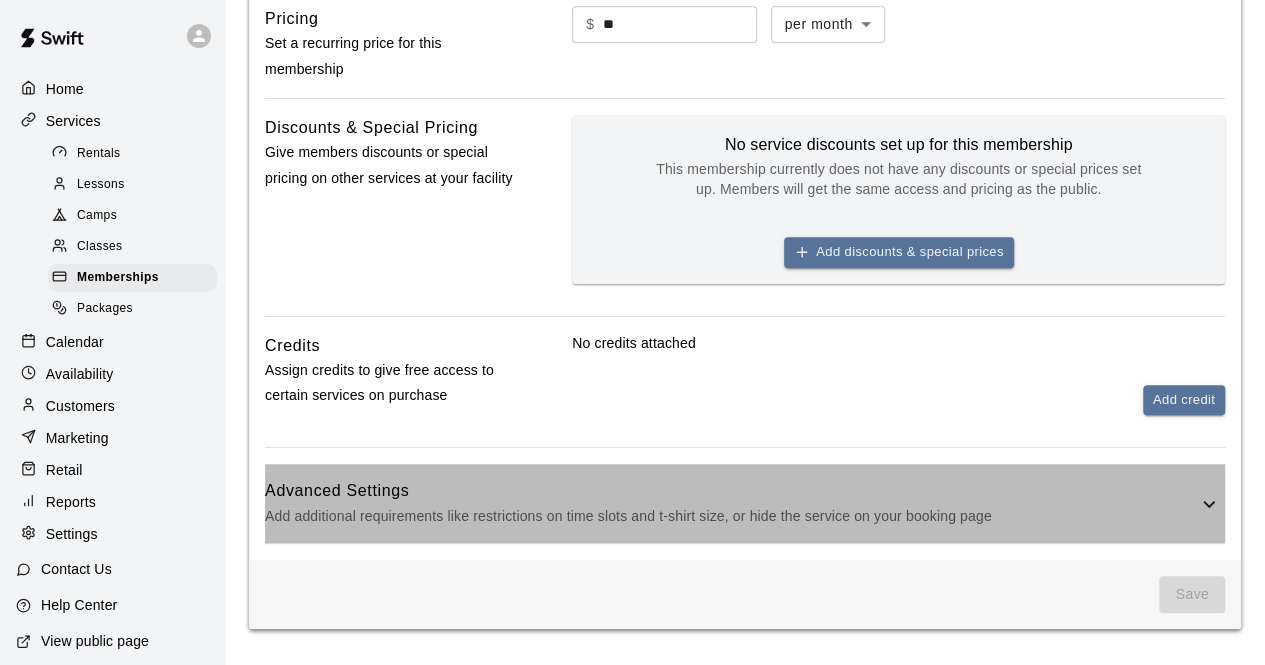 click 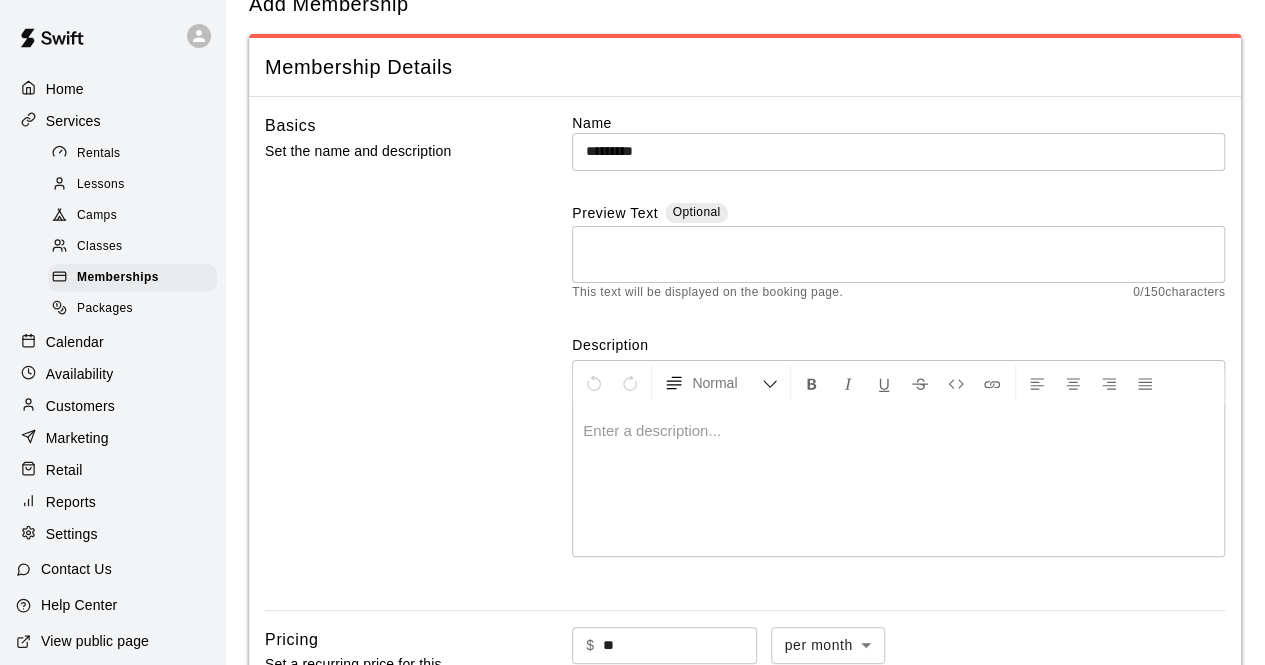scroll, scrollTop: 0, scrollLeft: 0, axis: both 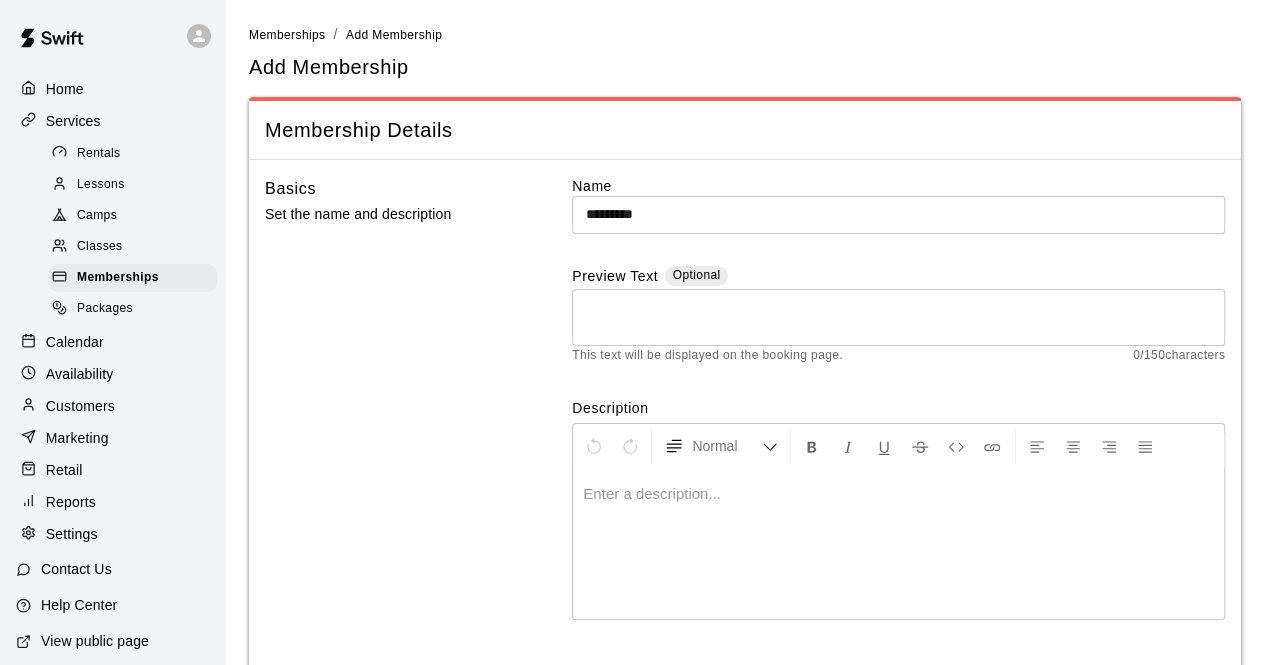 click on "Customers" at bounding box center (80, 406) 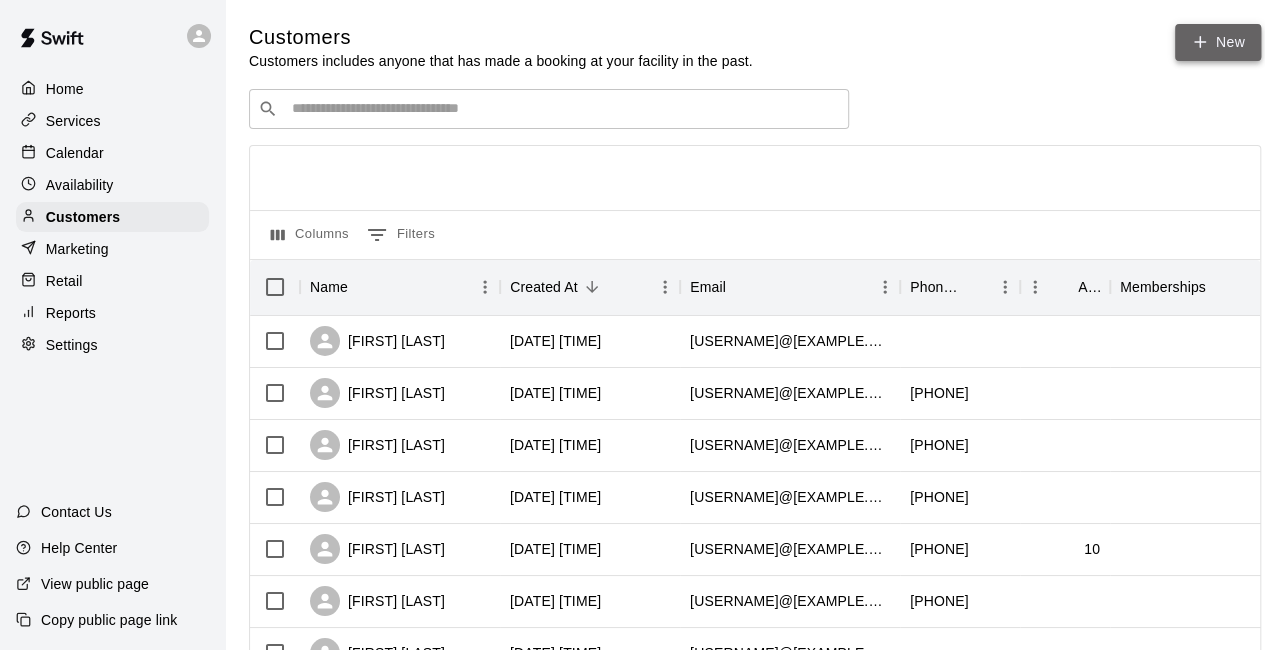 click 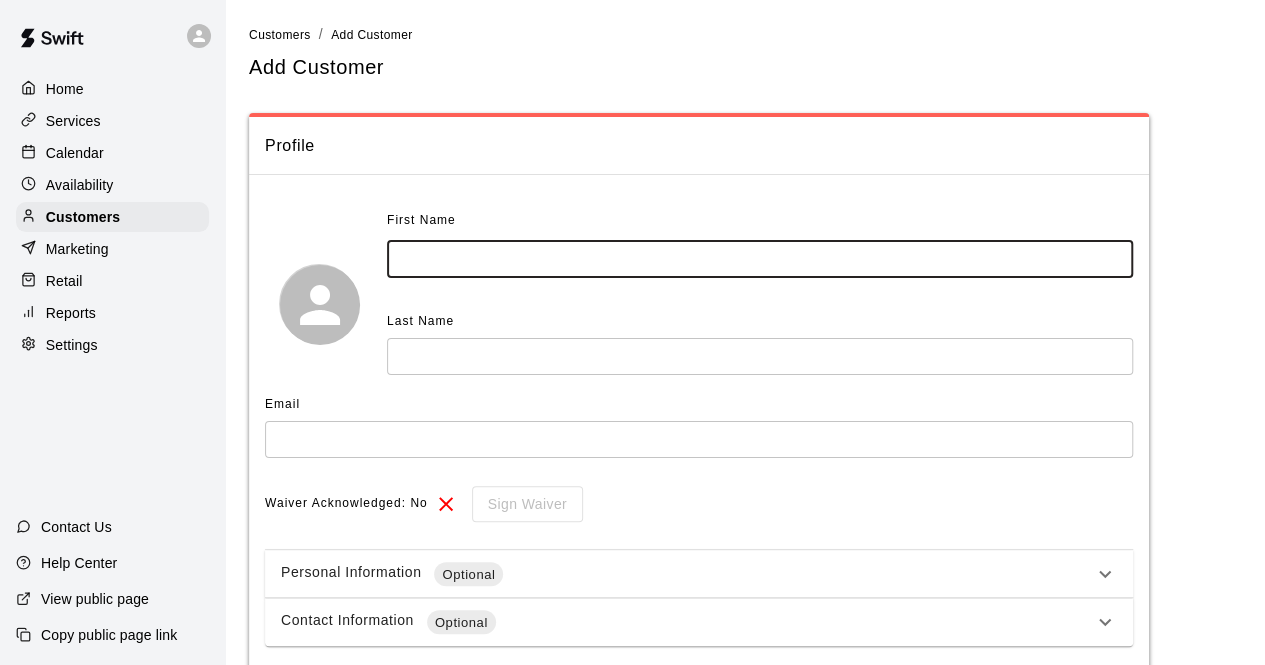 click at bounding box center (760, 259) 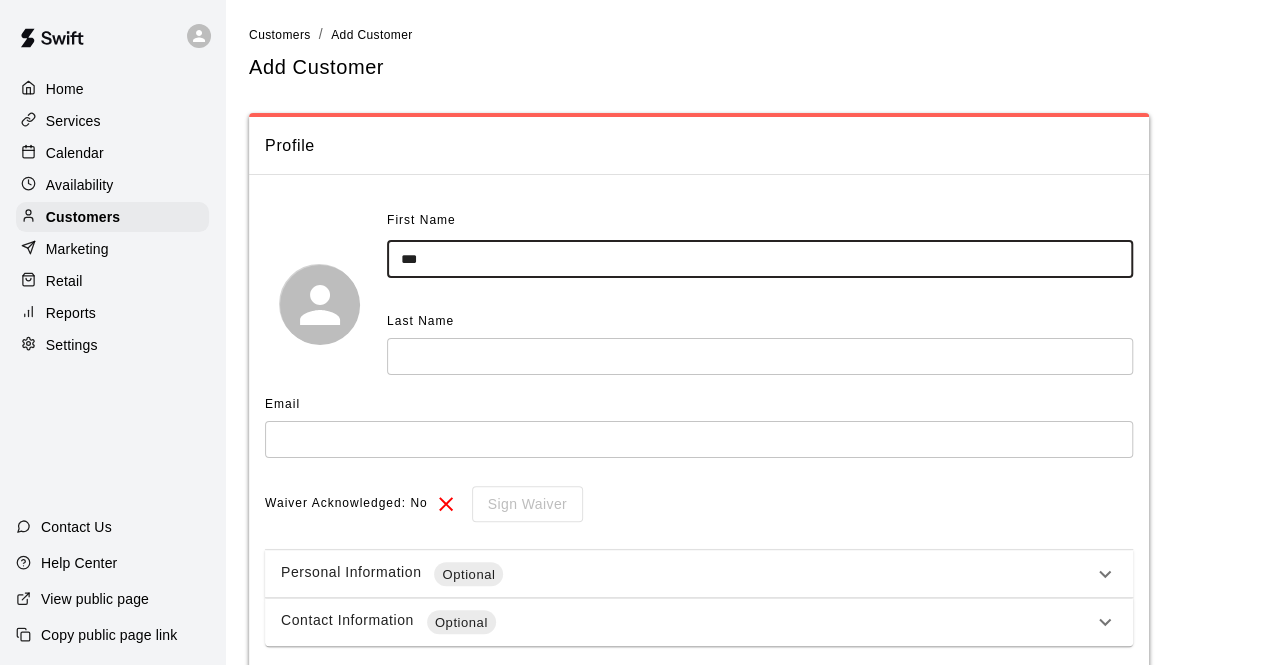 type on "***" 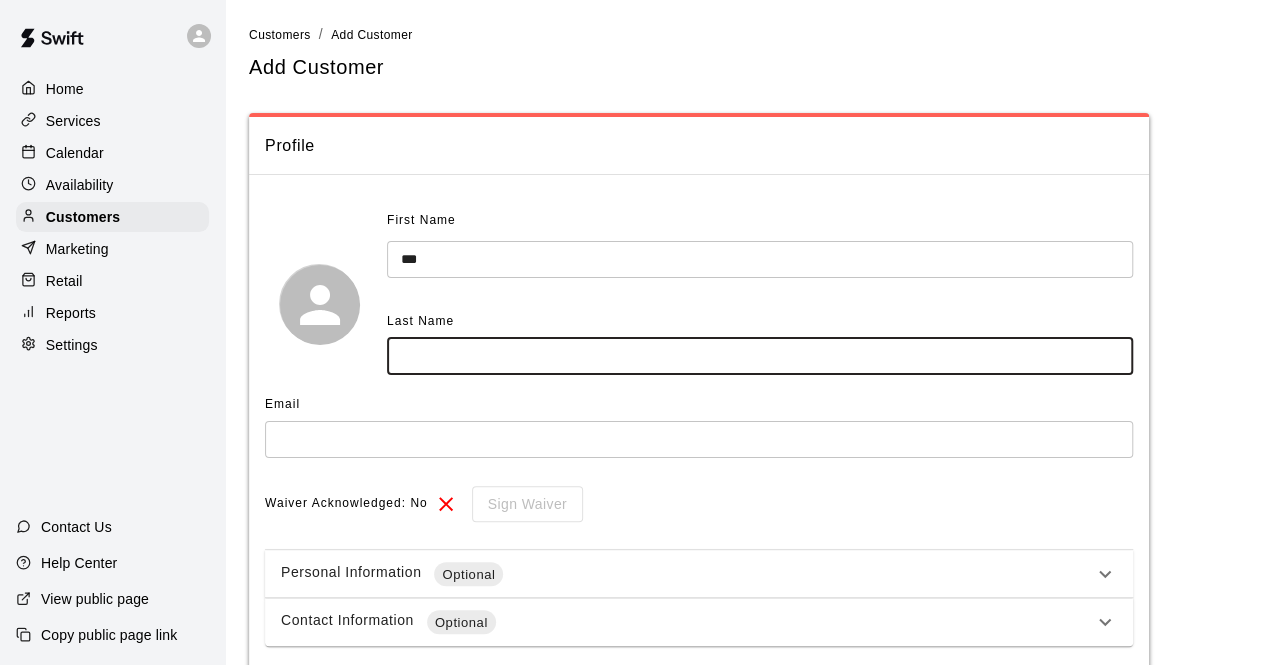 click at bounding box center [760, 356] 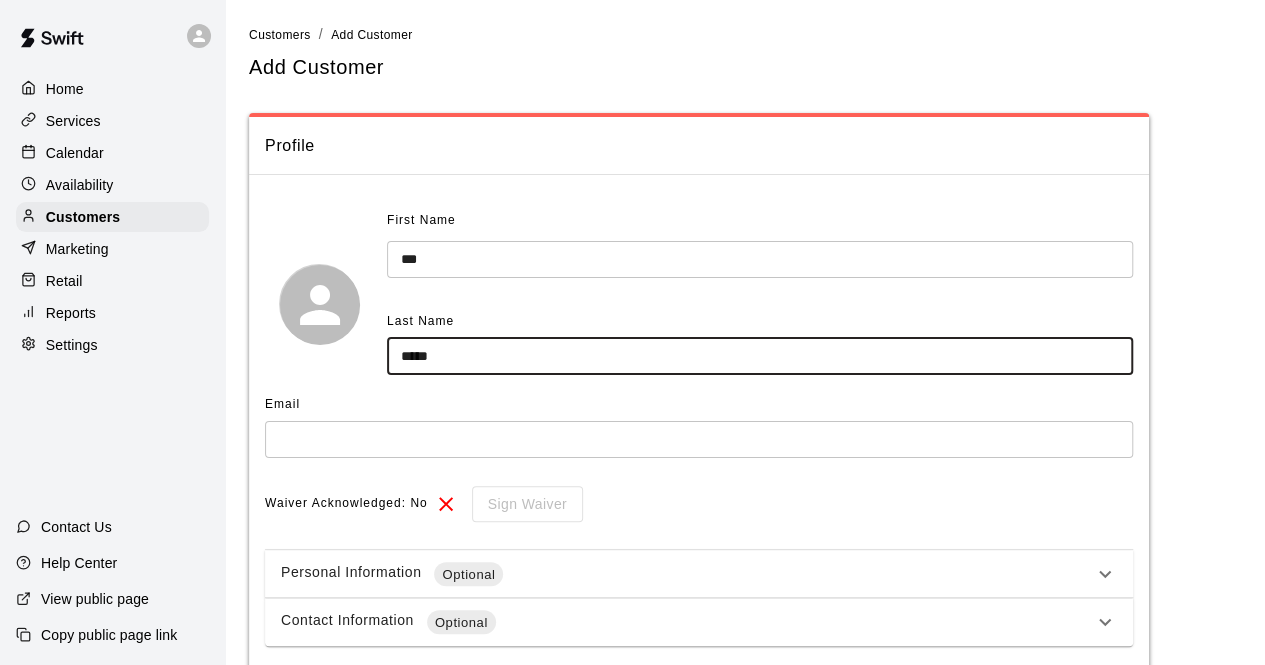 type on "*****" 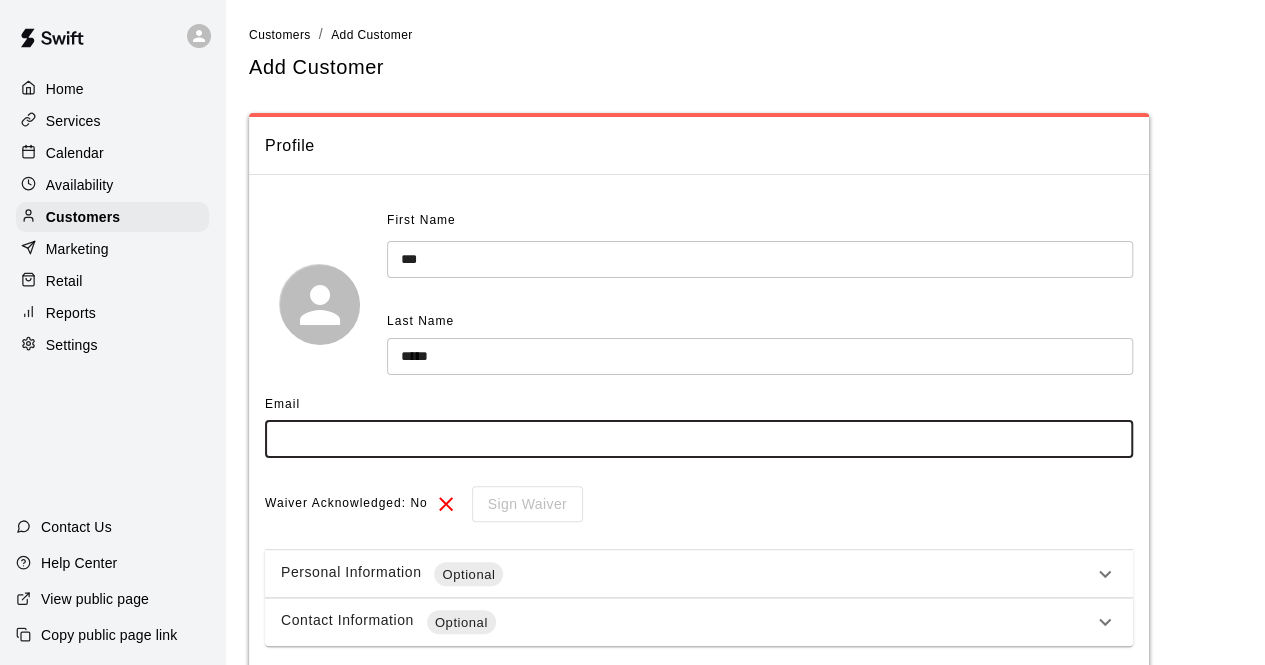 click at bounding box center (699, 439) 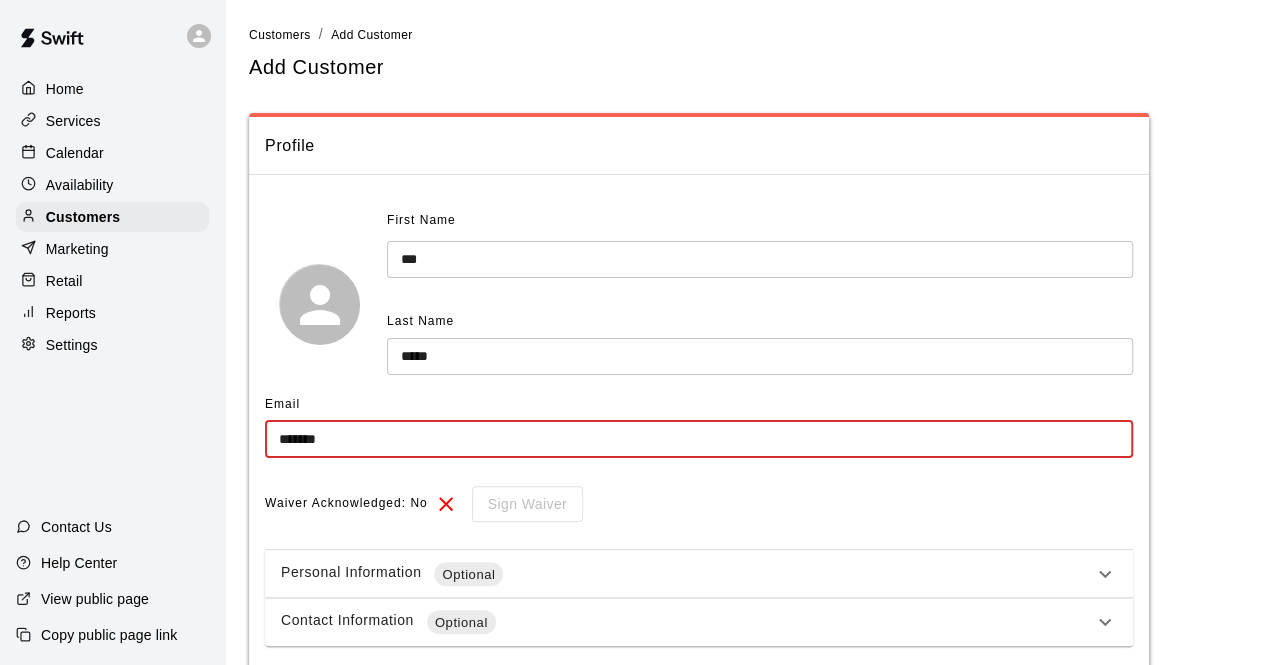 type on "**********" 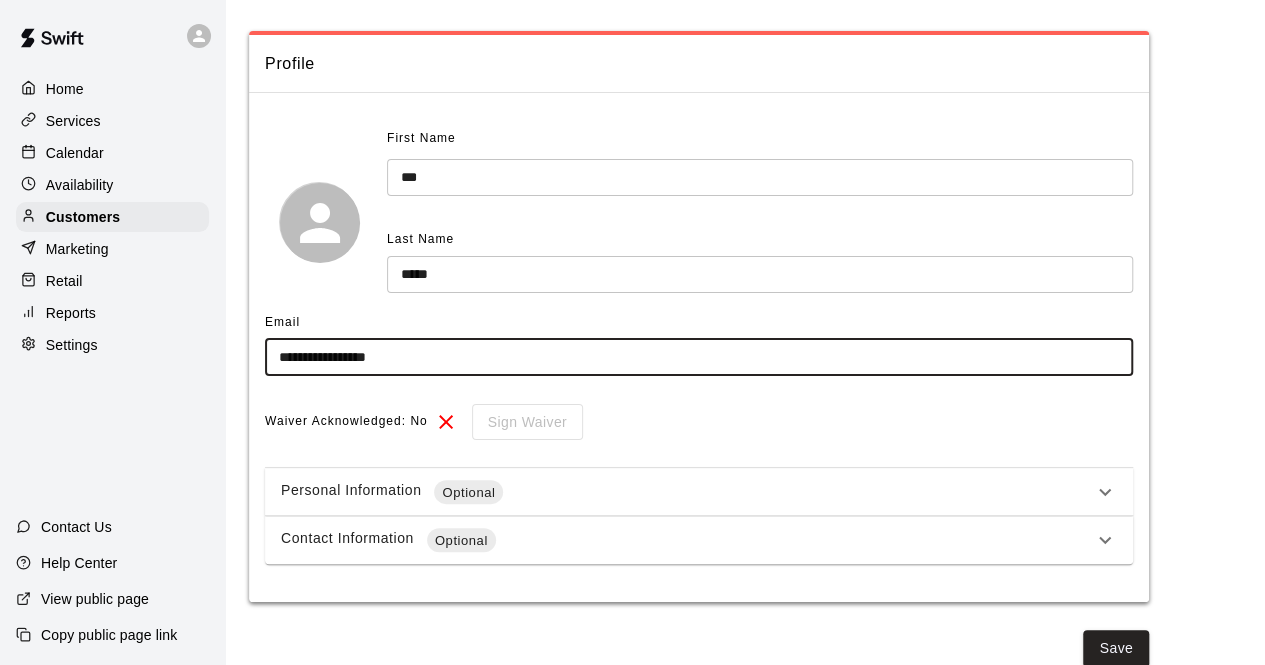 scroll, scrollTop: 98, scrollLeft: 0, axis: vertical 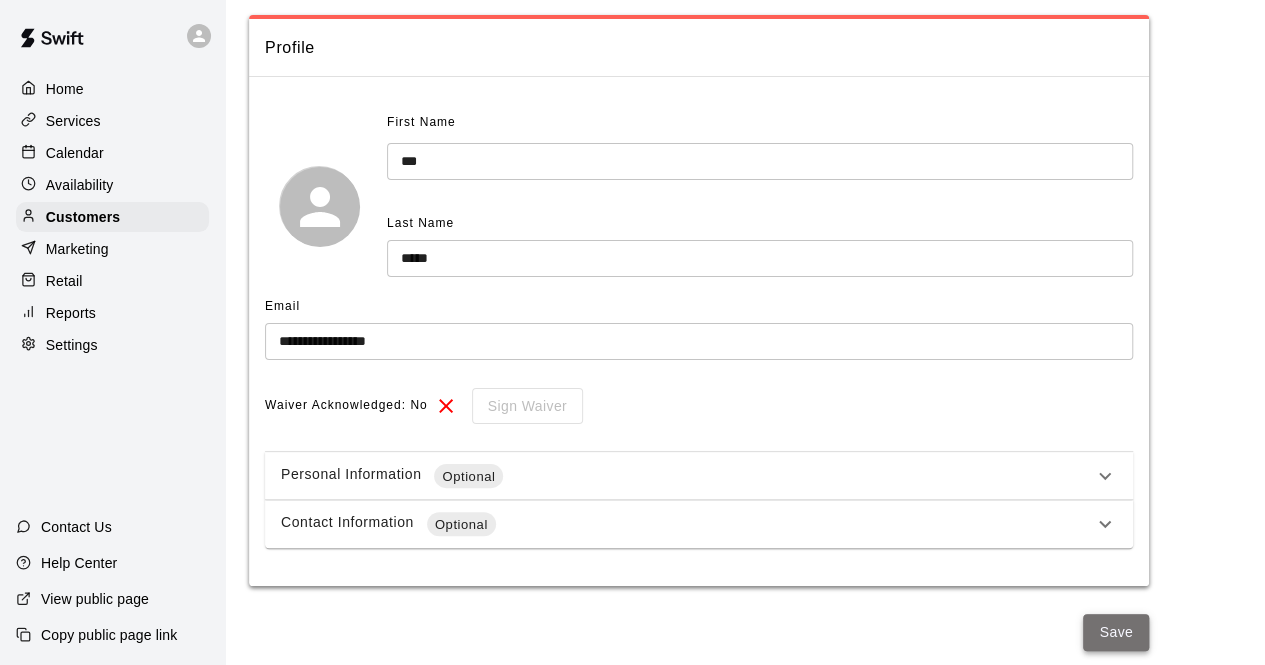click on "Save" at bounding box center [1116, 632] 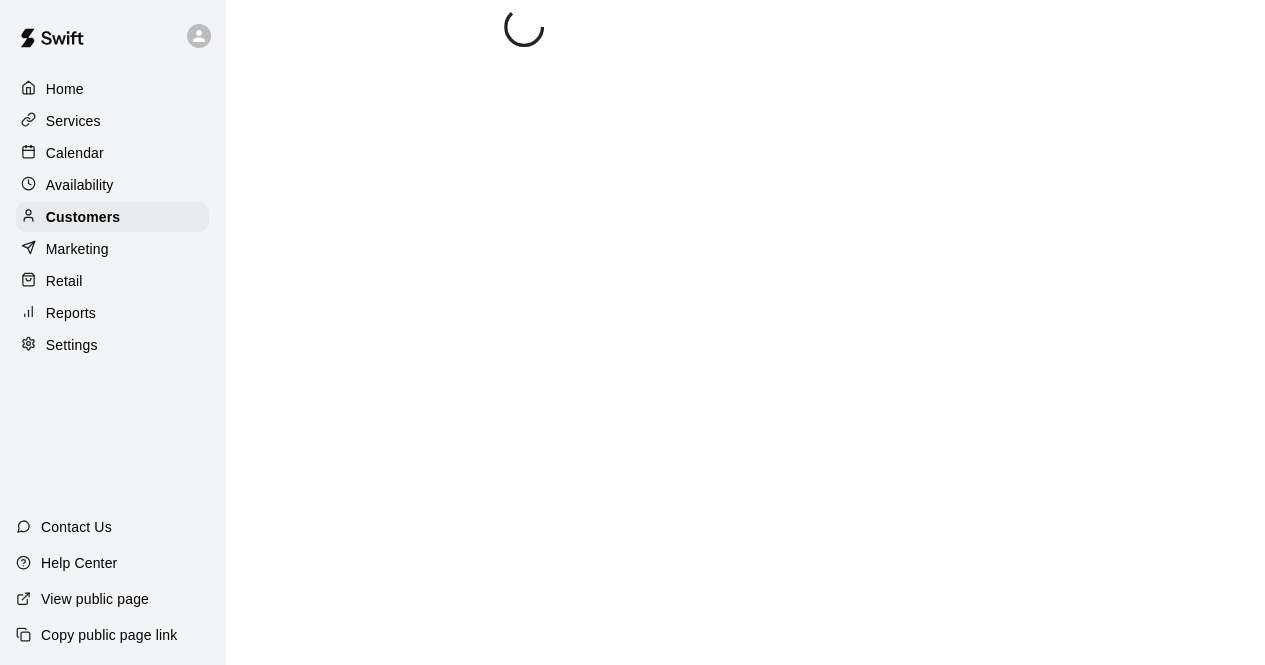 scroll, scrollTop: 0, scrollLeft: 0, axis: both 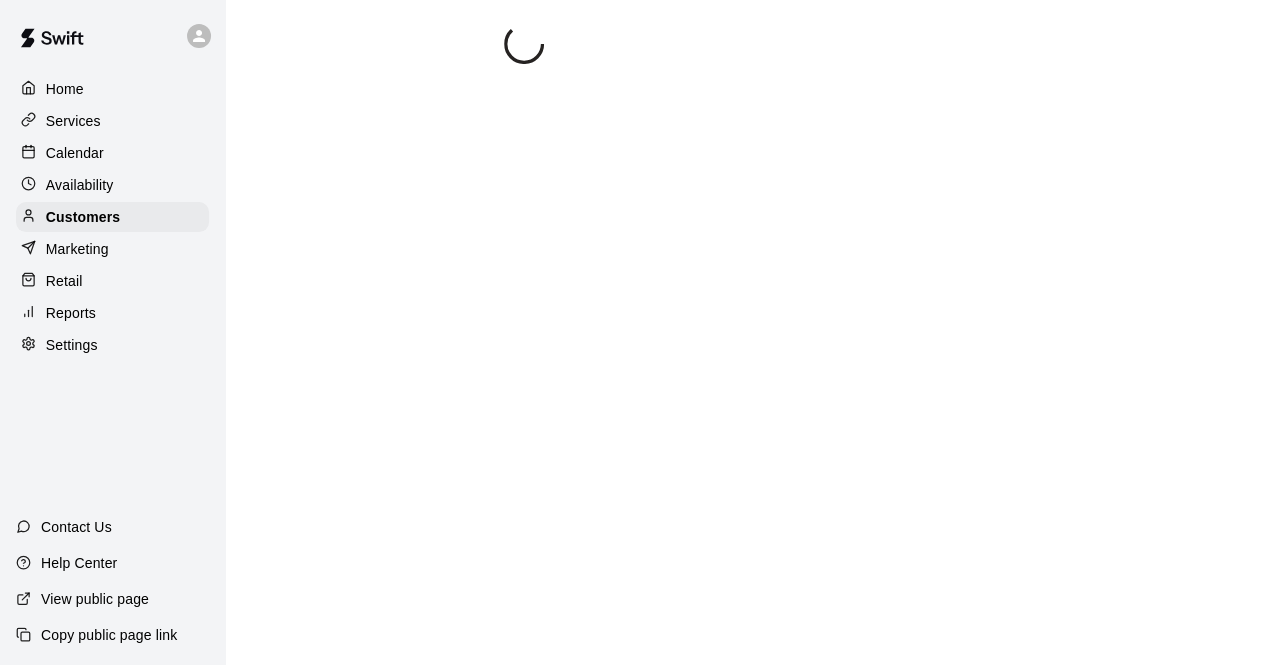 select on "**" 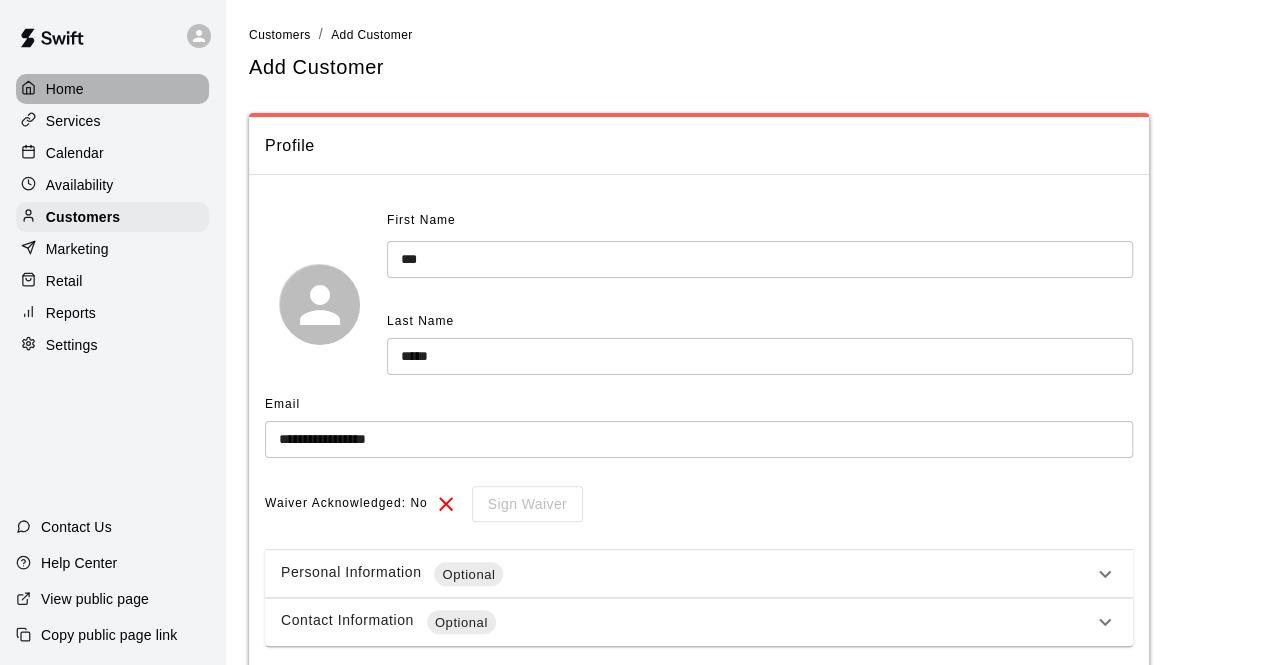 click on "Home" at bounding box center (112, 89) 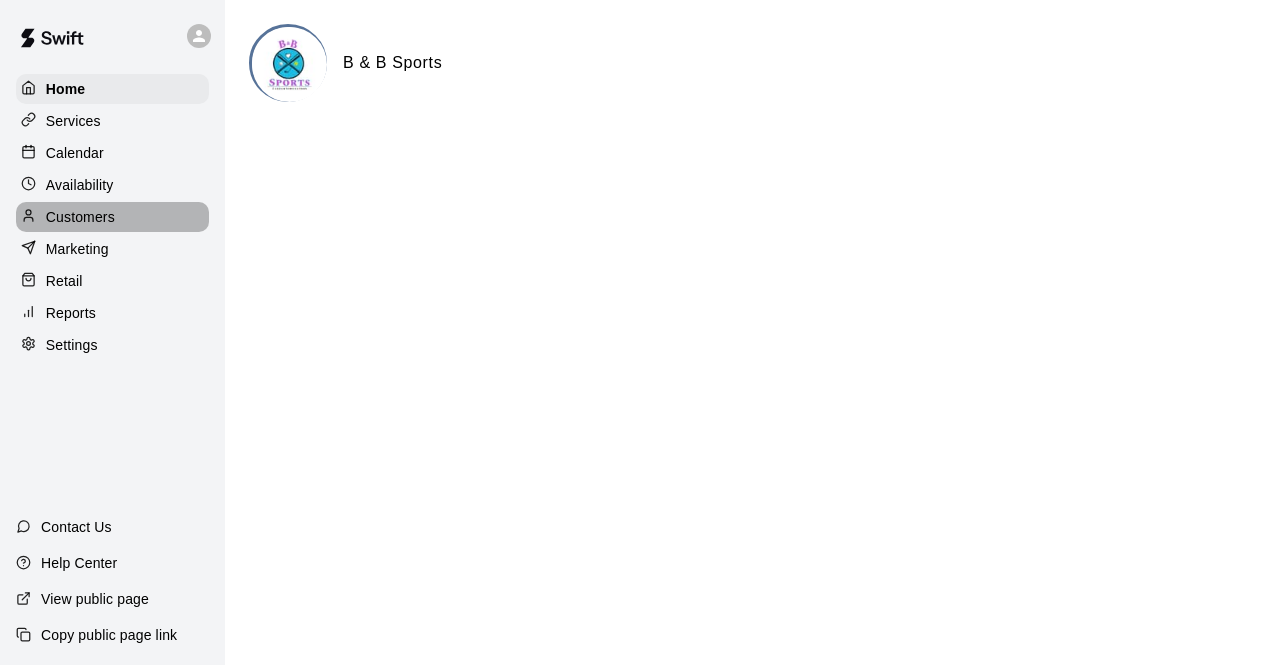click on "Customers" at bounding box center (112, 217) 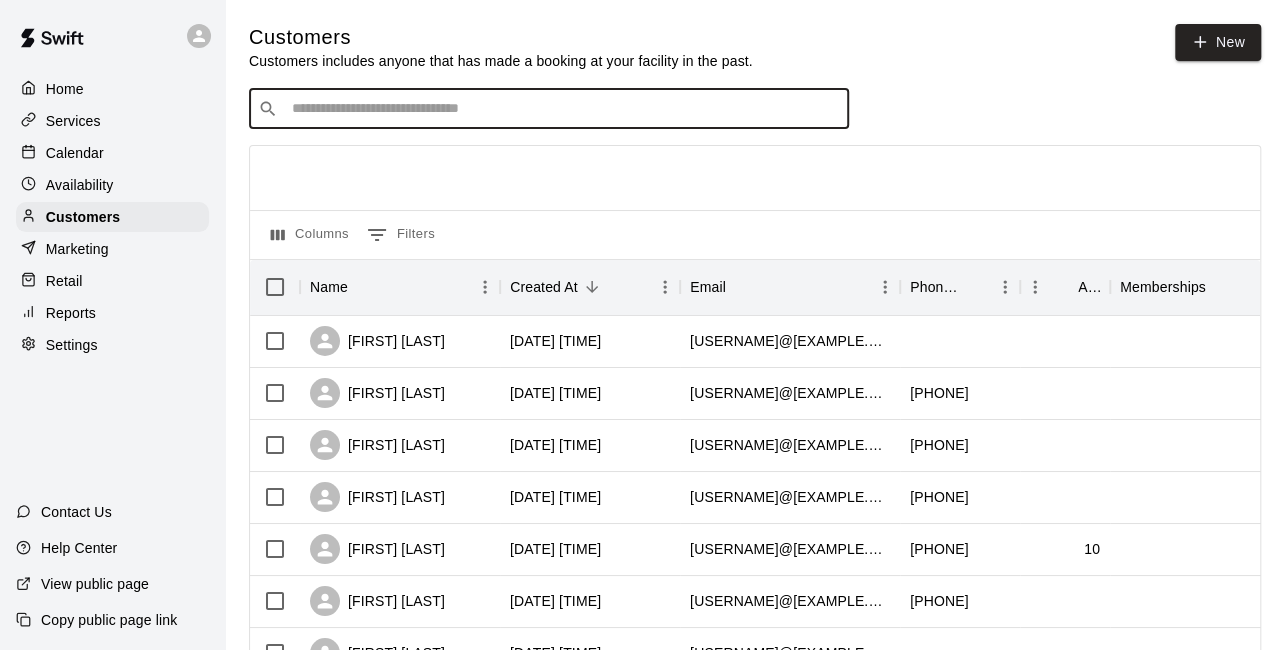 click at bounding box center [563, 109] 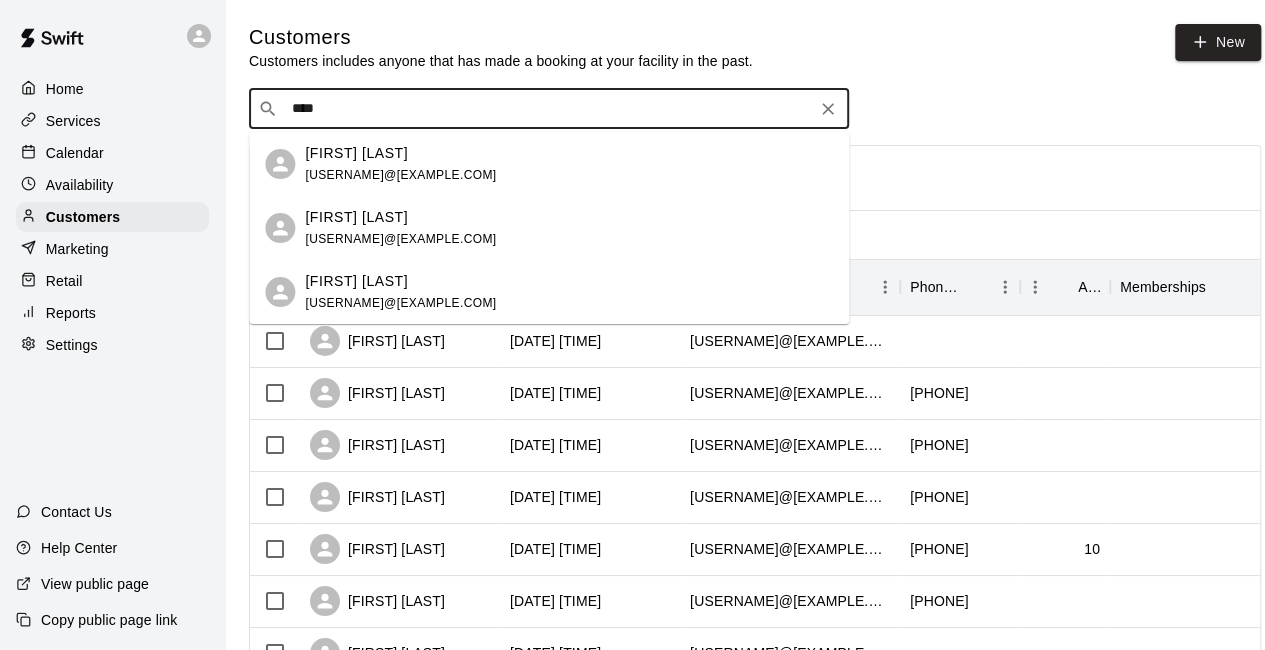 type on "*****" 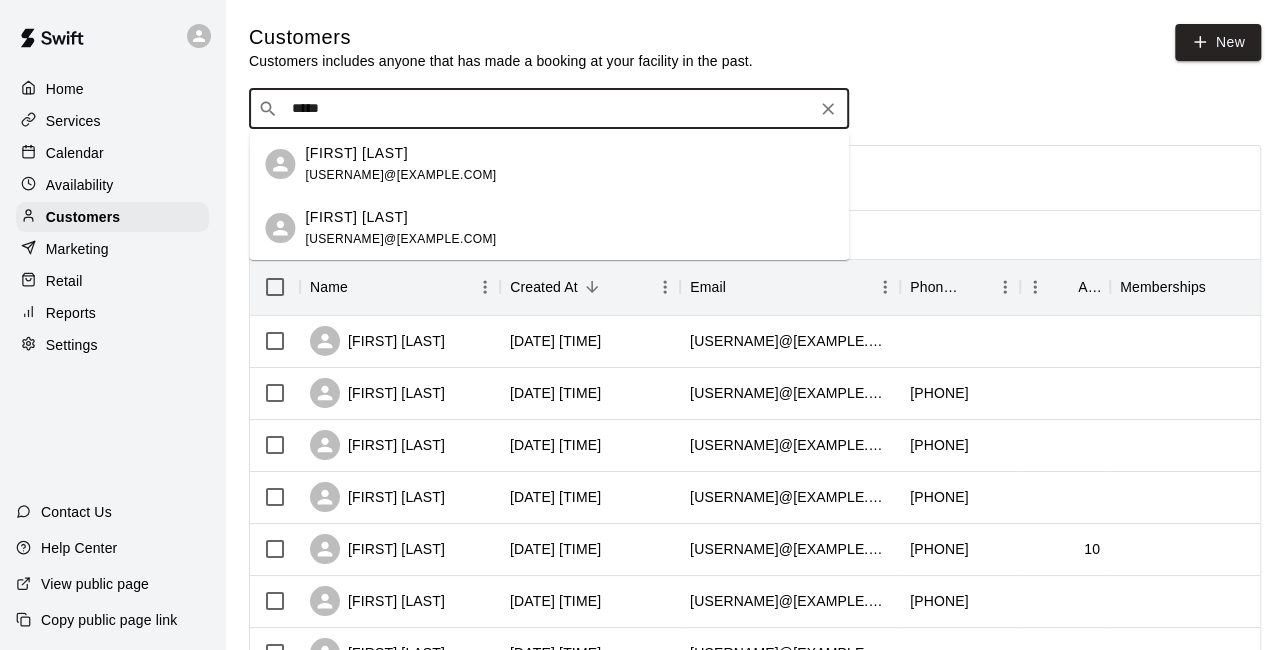 click on "[FIRST] [LAST]" at bounding box center [400, 217] 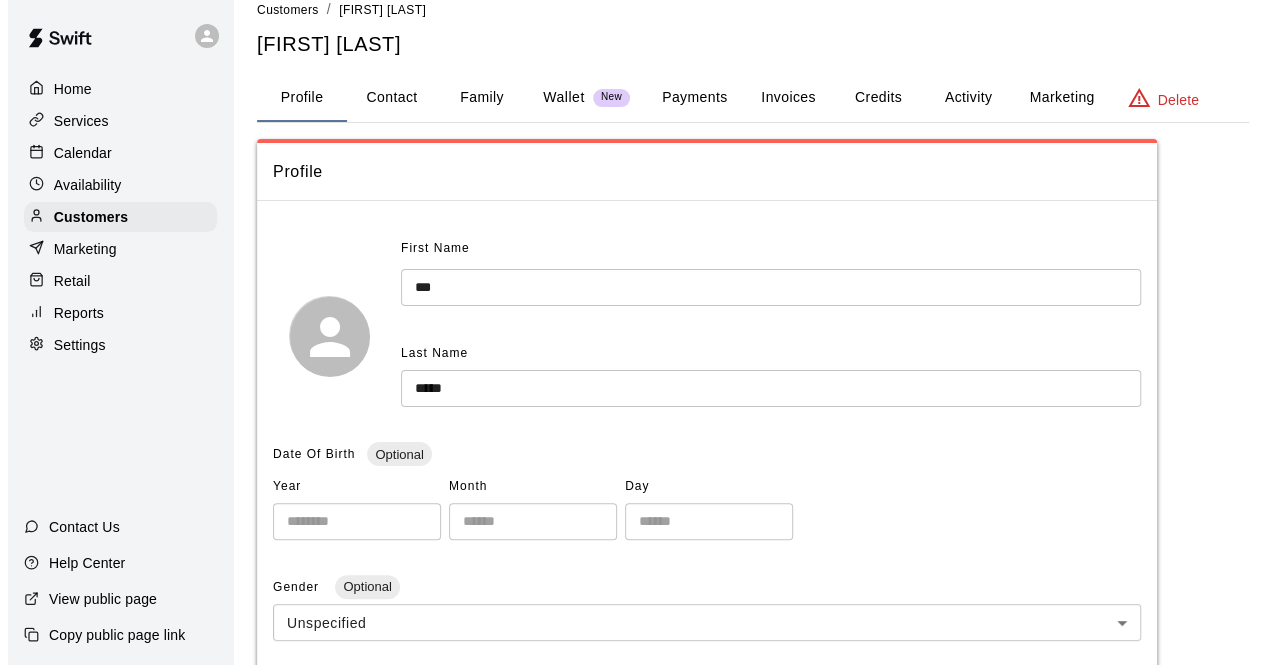 scroll, scrollTop: 0, scrollLeft: 0, axis: both 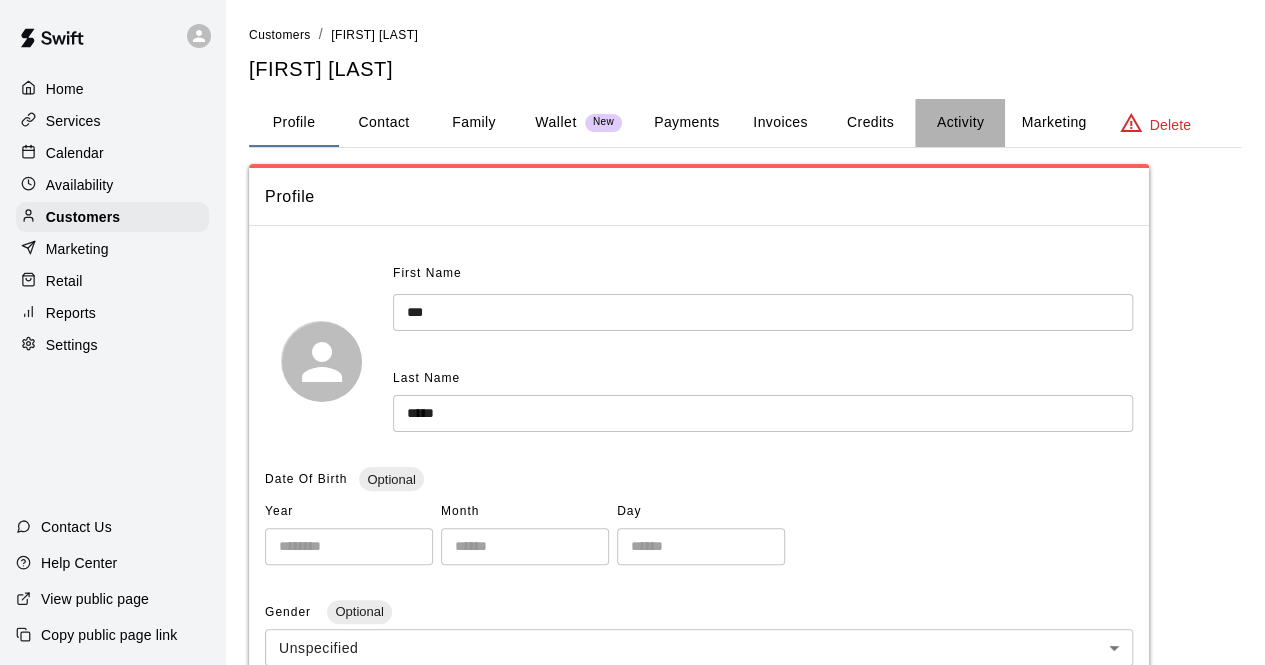 click on "Activity" at bounding box center [960, 123] 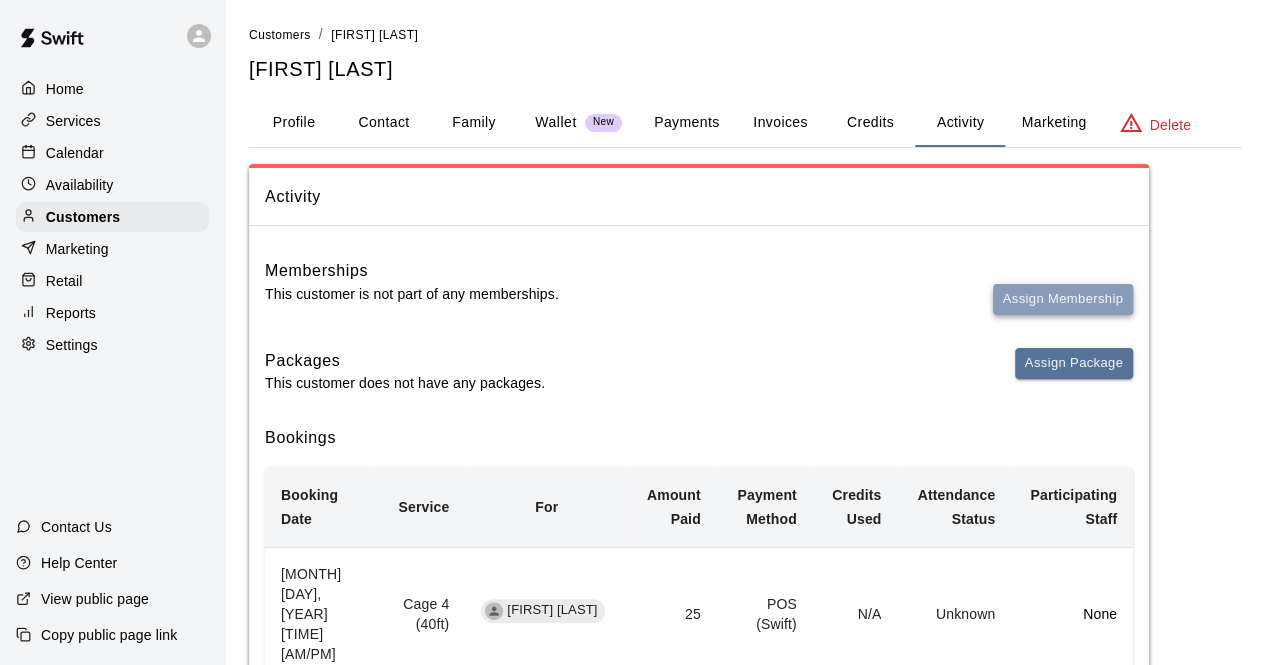 click on "Assign Membership" at bounding box center (1063, 299) 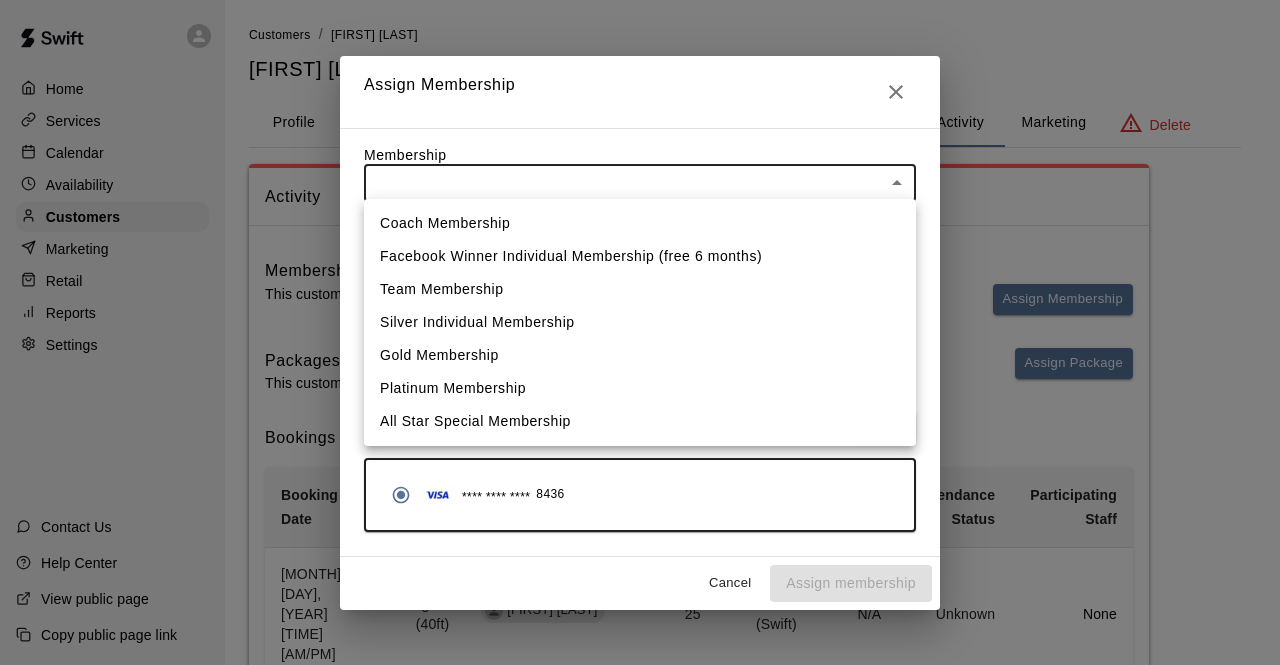 click on "[HOME] [SERVICES] [CALENDAR] [AVAILABILITY] [CUSTOMERS] [MARKETING] [RETAIL] [REPORTS] [SETTINGS] [CONTACT] [US] [HELP] [CENTER] [VIEW] [PUBLIC] [PAGE] [COPY] [PUBLIC] [PAGE] [LINK] [CUSTOMERS] / [FIRST] [LAST] [FIRST] [LAST] [PROFILE] [CONTACT] [FAMILY] [WALLET] [NEW] [PAYMENTS] [INVOICES] [CREDITS] [ACTIVITY] [MARKETING] [DELETE] [ACTIVITY] [MEMBERSHIPS] [THIS] [CUSTOMER] [IS] [NOT] [PART] [OF] [ANY] [MEMBERSHIPS]. [ASSIGN] [MEMBERSHIP] [PACKAGES] [THIS] [CUSTOMER] [DOES] [NOT] [HAVE] [ANY] [PACKAGES]. [ASSIGN] [PACKAGE] [BOOKINGS] [BOOKING] [DATE] [SERVICE] [FOR] [AMOUNT] [PAID] [PAYMENT] [METHOD] [CREDITS] [USED] [ATTENDANCE] [STATUS] [PARTICIPATING] [STAFF] [MONTH] [DAY], [YEAR] [TIME] [AM/PM] [CAGE] [FEET] [FIRST] [LAST] [POS] [SWIFT] [N/A] [UNKNOWN] [NONE] [MONTH] [DAY], [YEAR] [TIME] [AM/PM] [CAGE] [IRON] [MIKE] [FEET] [FIRST] [LAST] [CARD] [N/A] [UNKNOWN] [NONE] [MONTH] [DAY], [YEAR] [TIME] [AM/PM] [CAGE] [FEET] [FIRST] [LAST] [CARD] [N/A] [UNKNOWN] [NONE] [MONTH] [DAY], [YEAR] [TIME] [AM/PM] [CAGE] [IRON] [MIKE] [FEET] [FIRST] [LAST] [CARD] [N/A] [UNKNOWN] [NONE] [MONTH] [DAY], [YEAR] [TIME] [AM/PM] [CAGE] [IRON] [MIKE] [FEET] [FIRST] [LAST] [CARD] [N/A] [UNKNOWN] [NONE] [MONTH] [DAY], [YEAR] [TIME] [AM/PM] [CAGE] [IRON] [MIKE] [FEET] [FIRST] [LAST] [CARD] [N/A] [UNKNOWN] [NONE]" at bounding box center (640, 997) 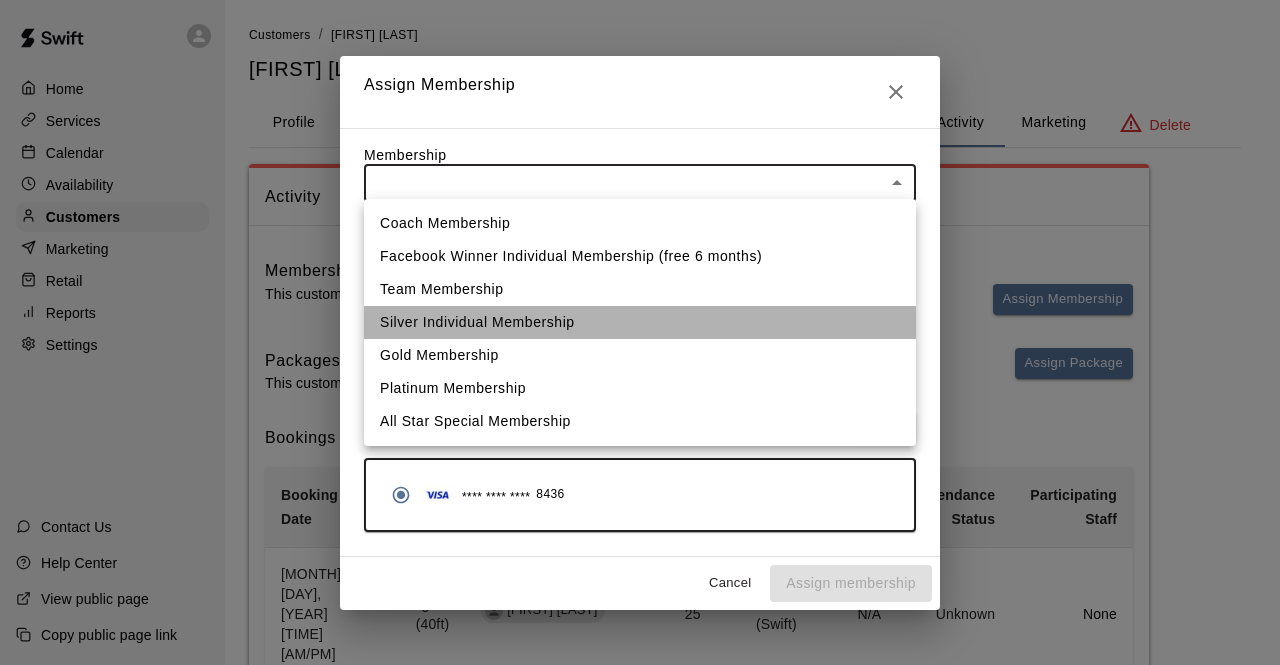 click on "Silver Individual Membership" at bounding box center (640, 322) 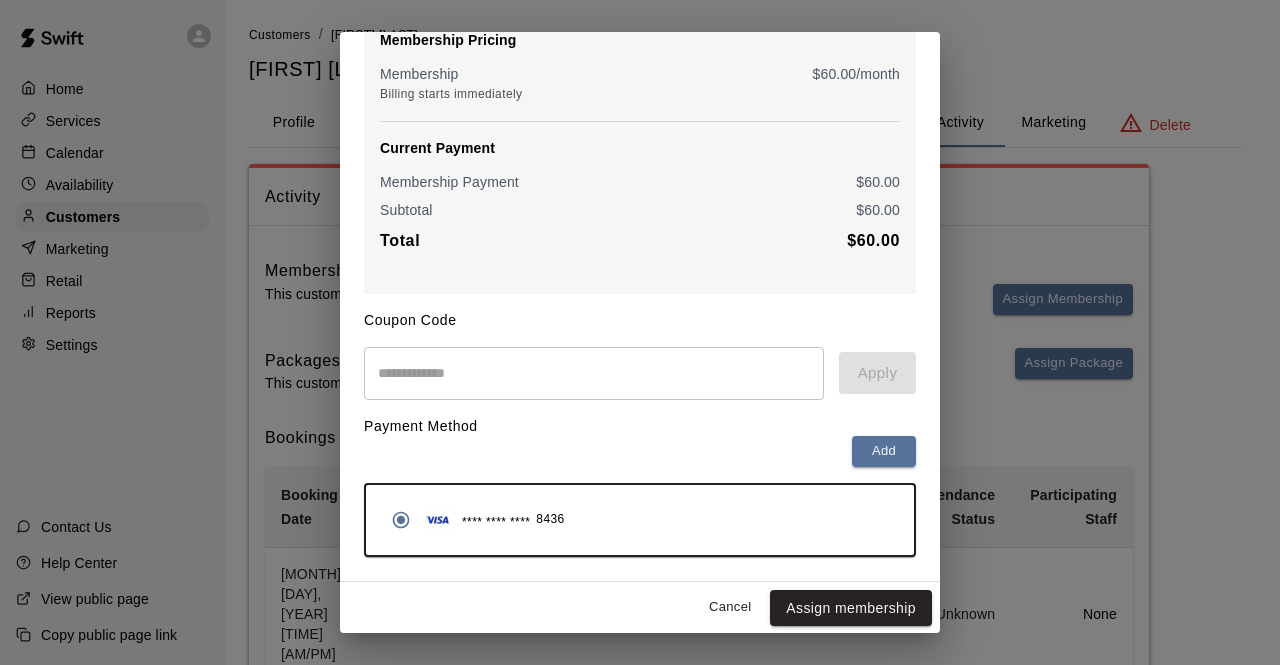 scroll, scrollTop: 210, scrollLeft: 0, axis: vertical 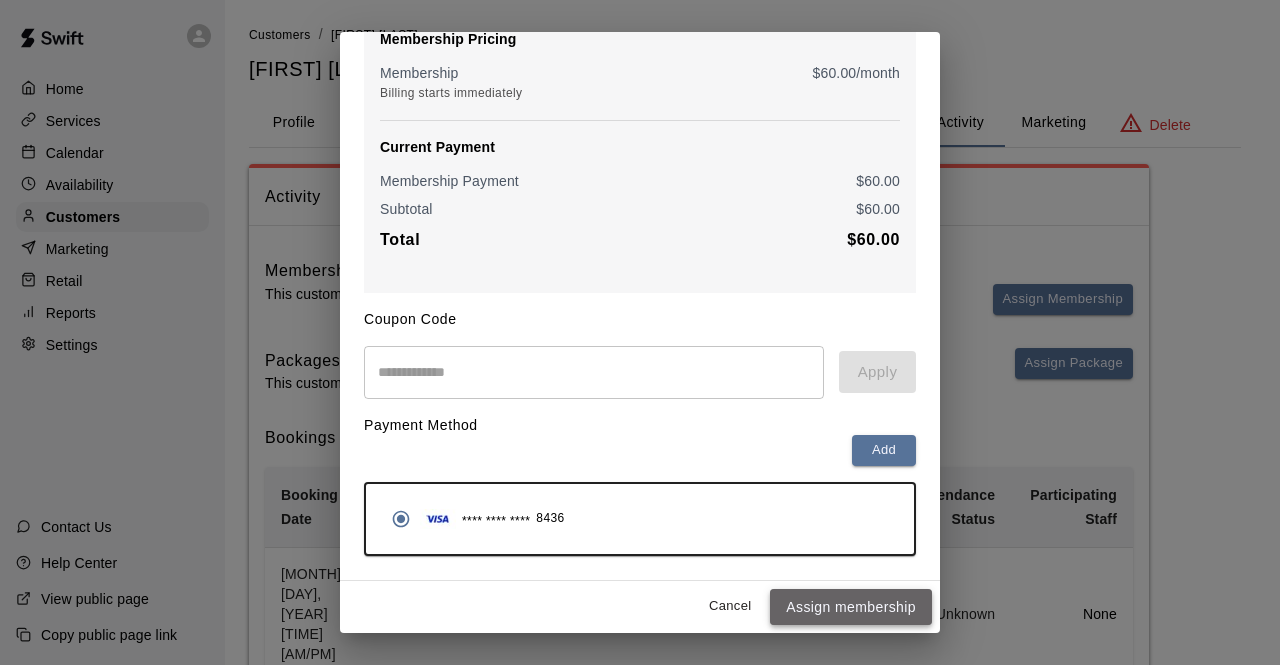 click on "Assign membership" at bounding box center [851, 607] 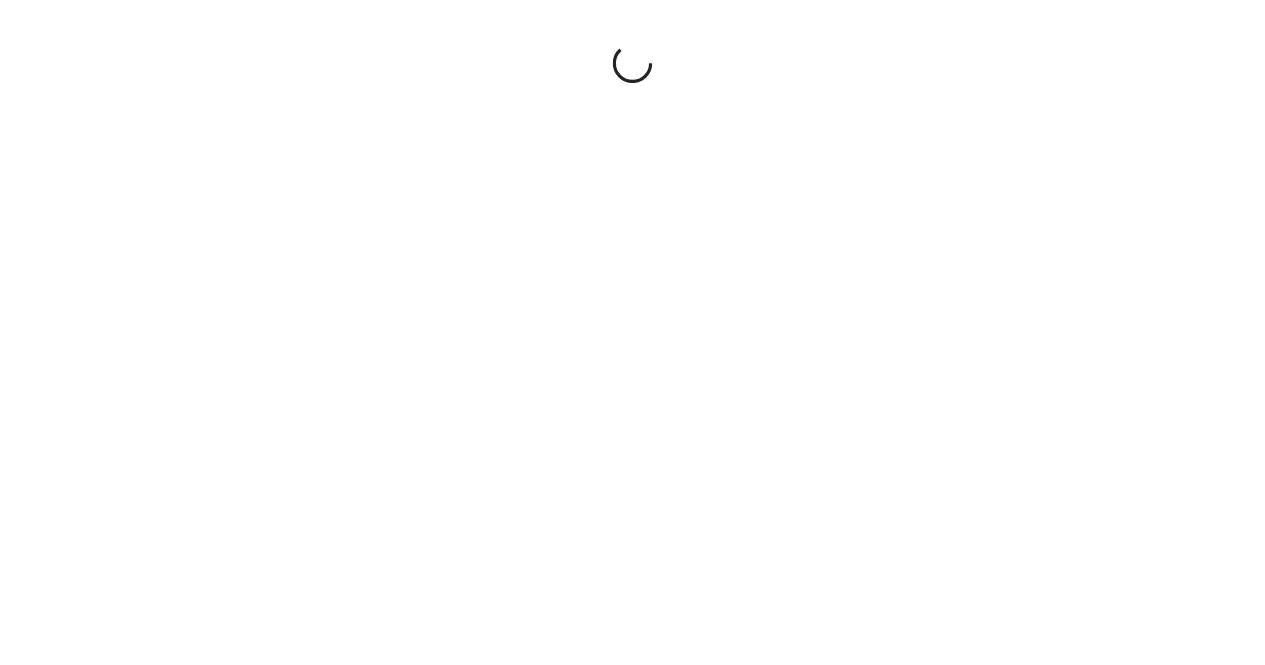 scroll, scrollTop: 0, scrollLeft: 0, axis: both 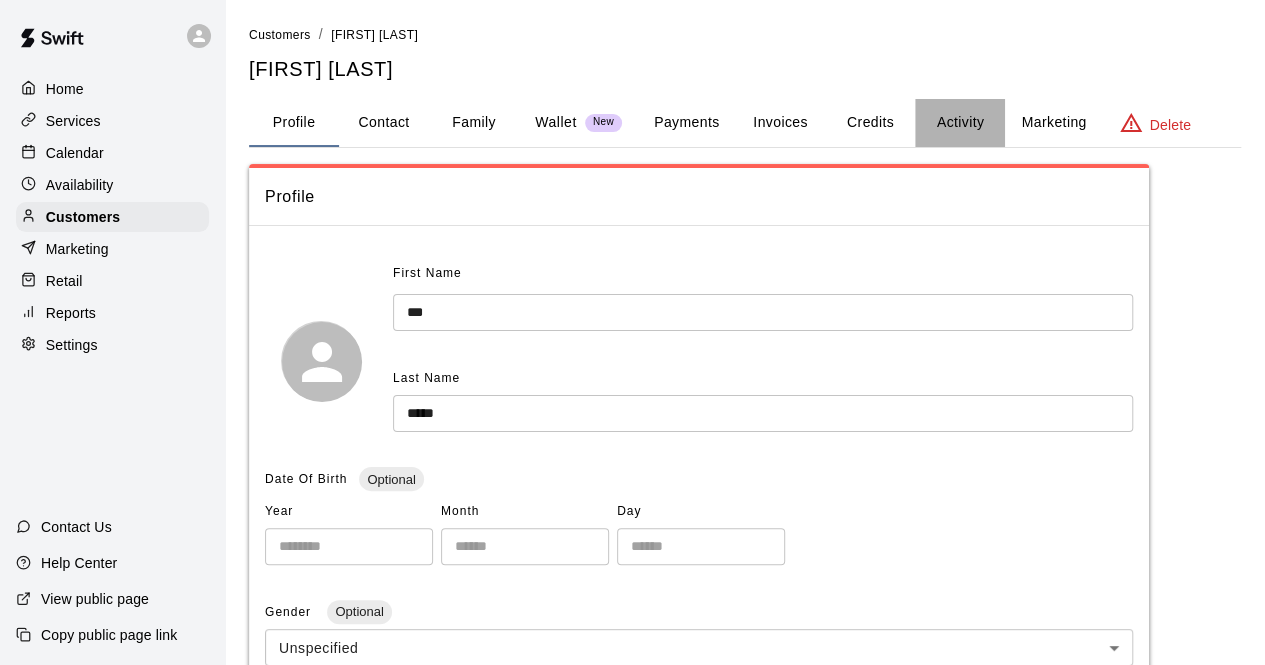 click on "Activity" at bounding box center [960, 123] 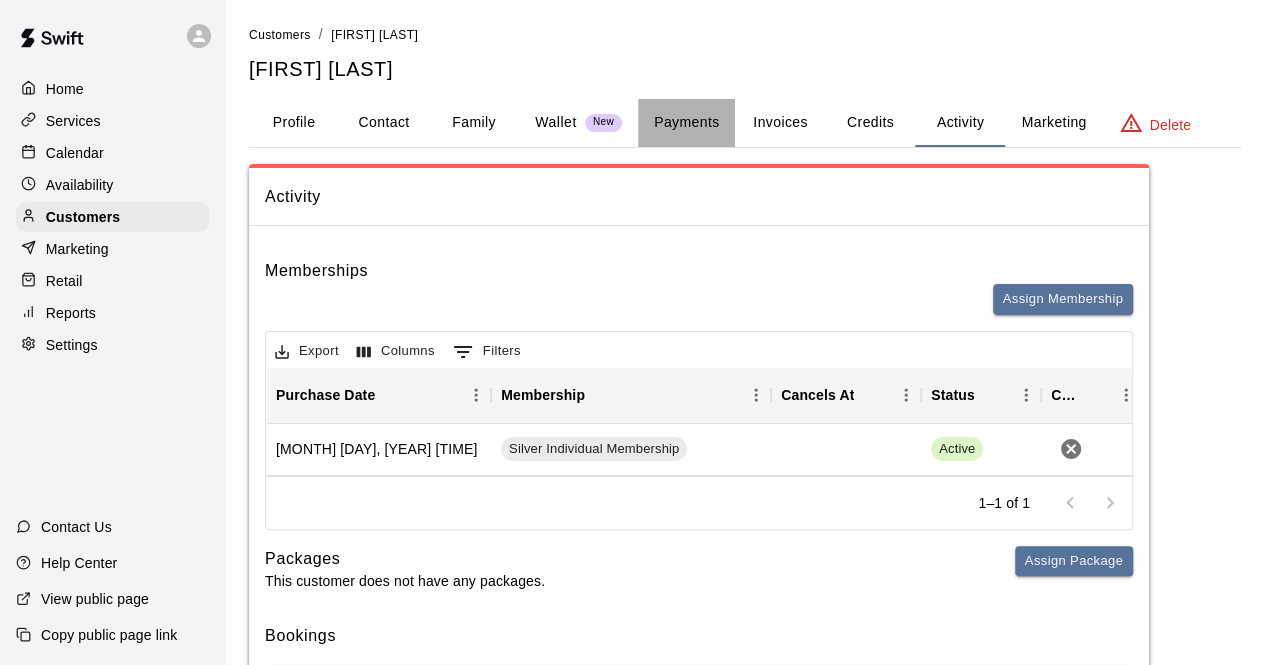 click on "Payments" at bounding box center [686, 123] 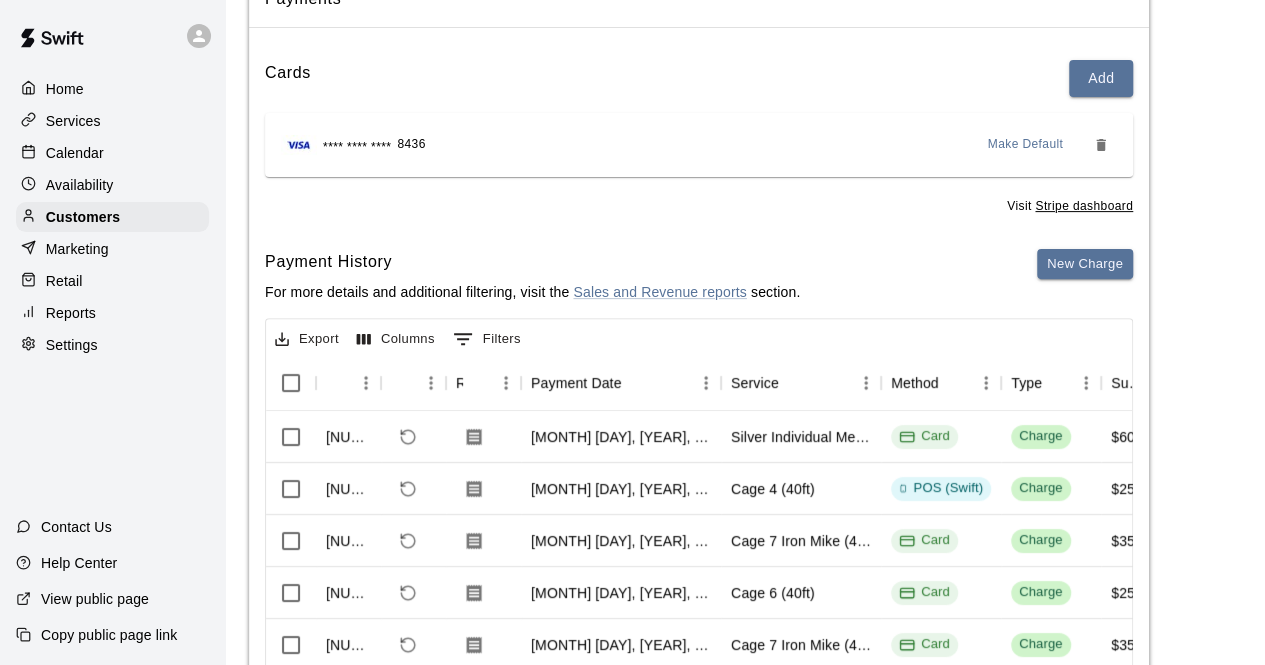scroll, scrollTop: 200, scrollLeft: 0, axis: vertical 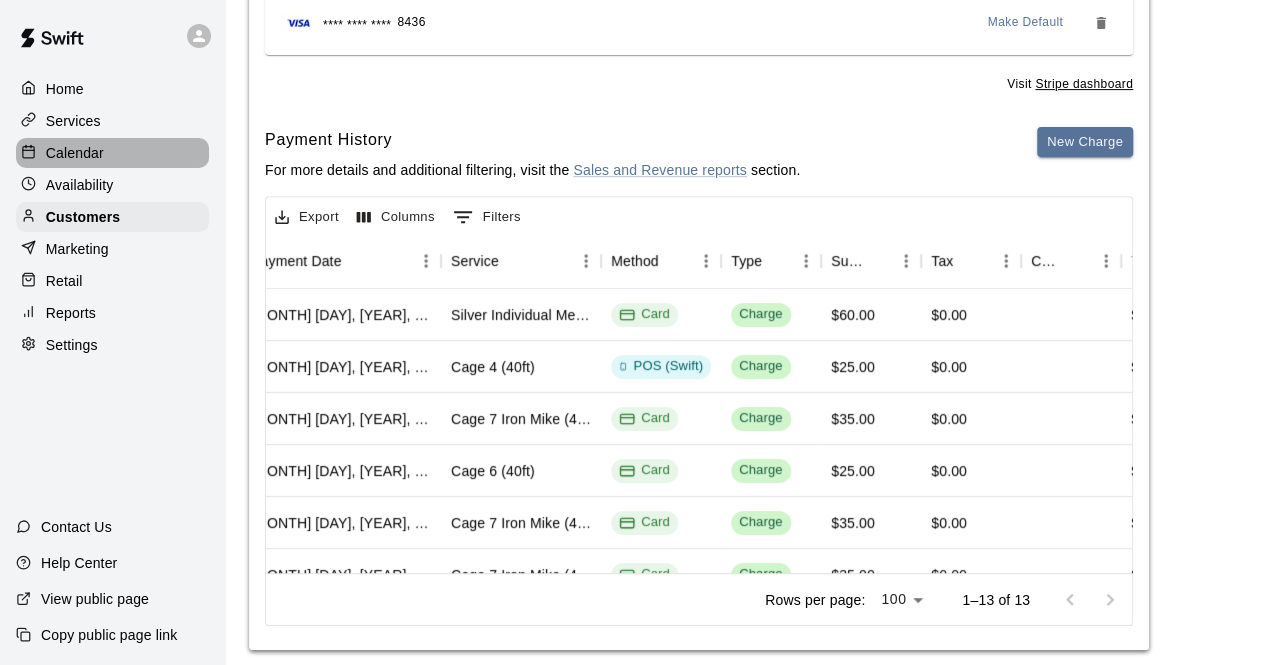 click on "Calendar" at bounding box center (75, 153) 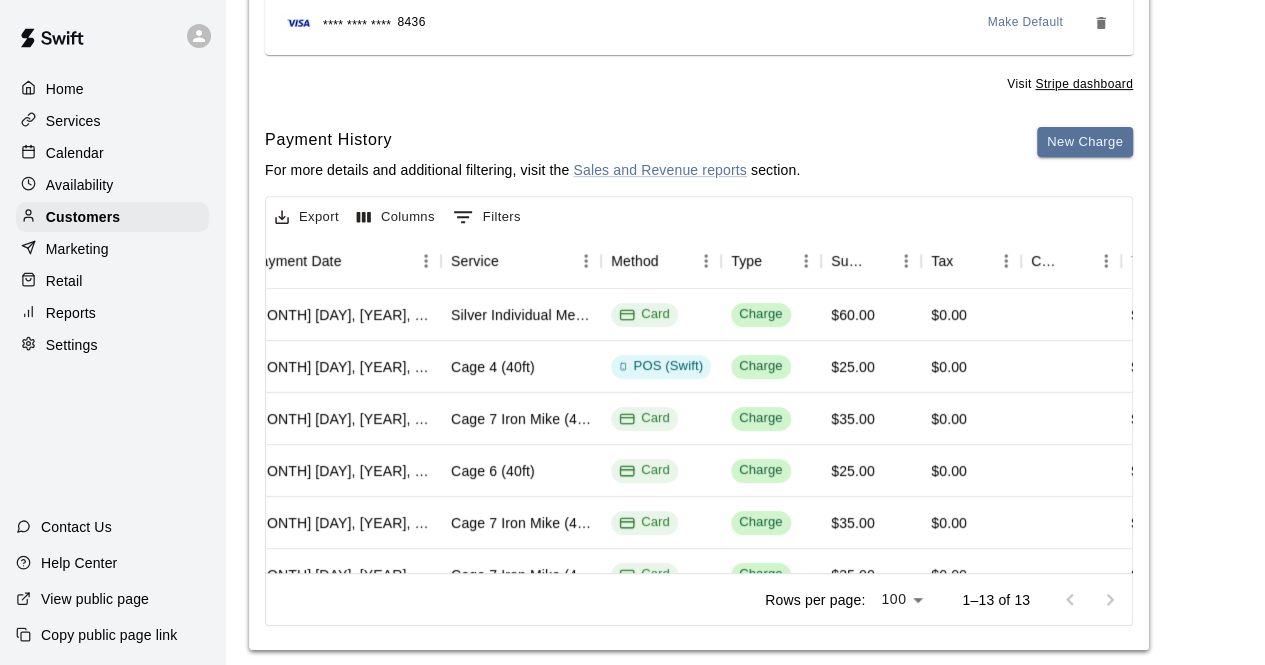scroll, scrollTop: 0, scrollLeft: 0, axis: both 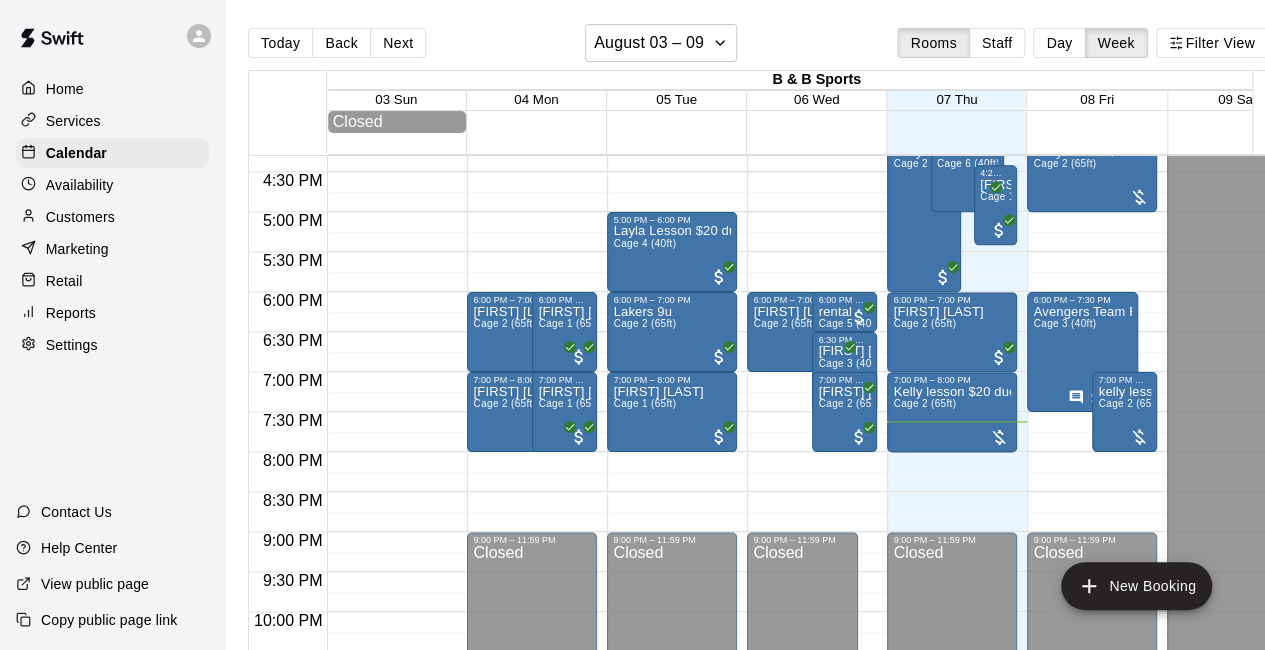 click on "Customers" at bounding box center [112, 217] 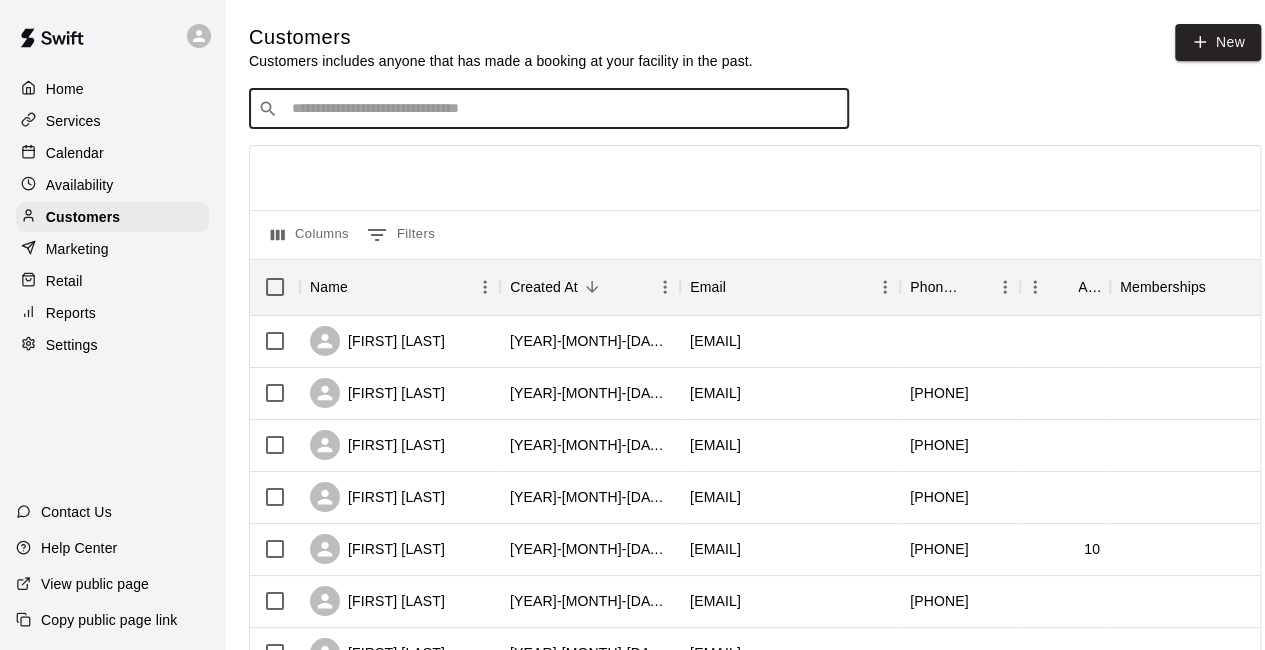 click at bounding box center [563, 109] 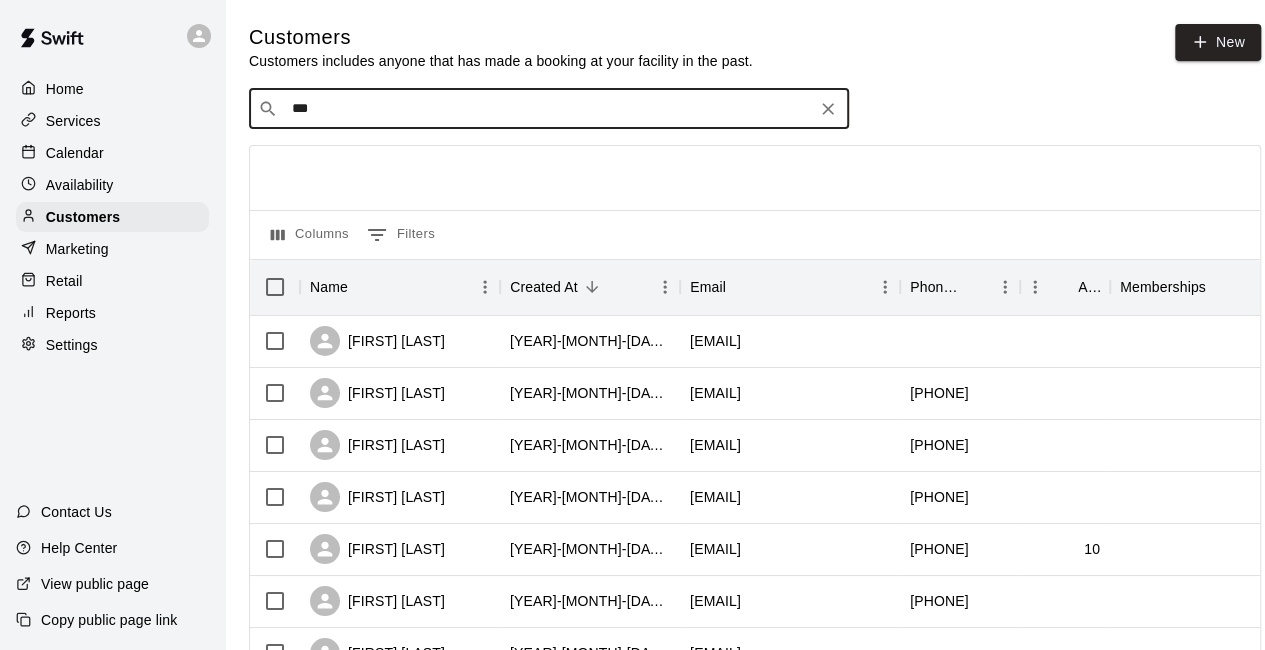 type on "****" 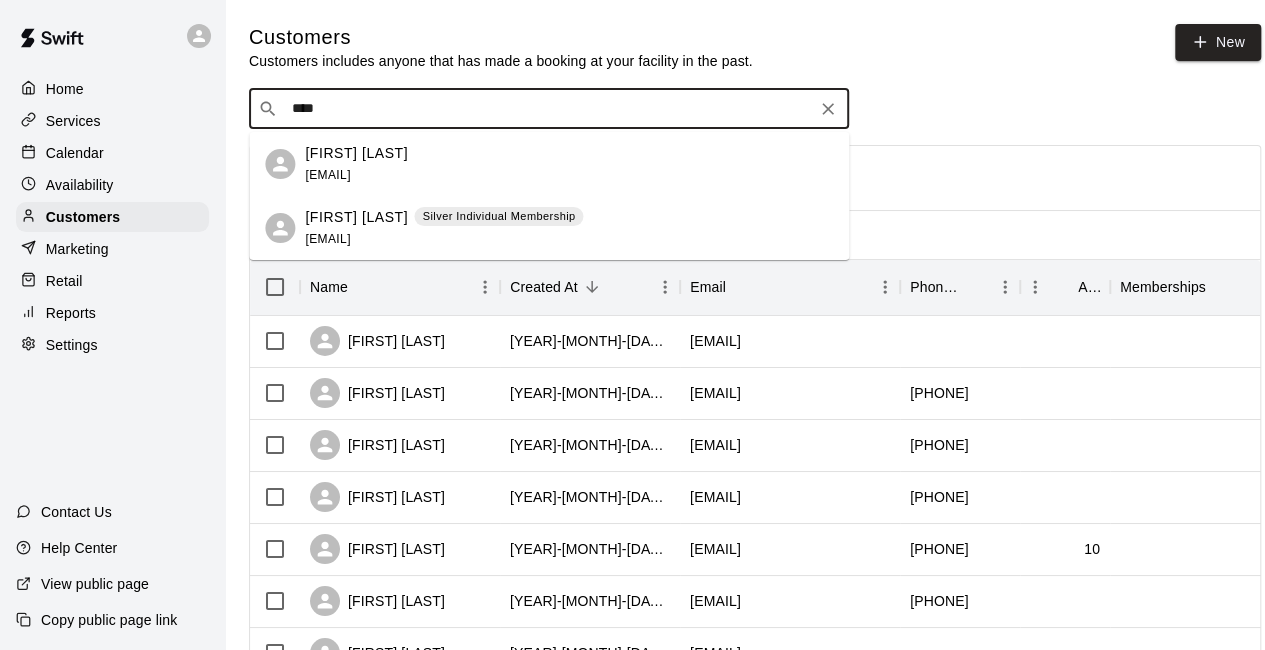 click on "Silver Individual Membership" at bounding box center (499, 216) 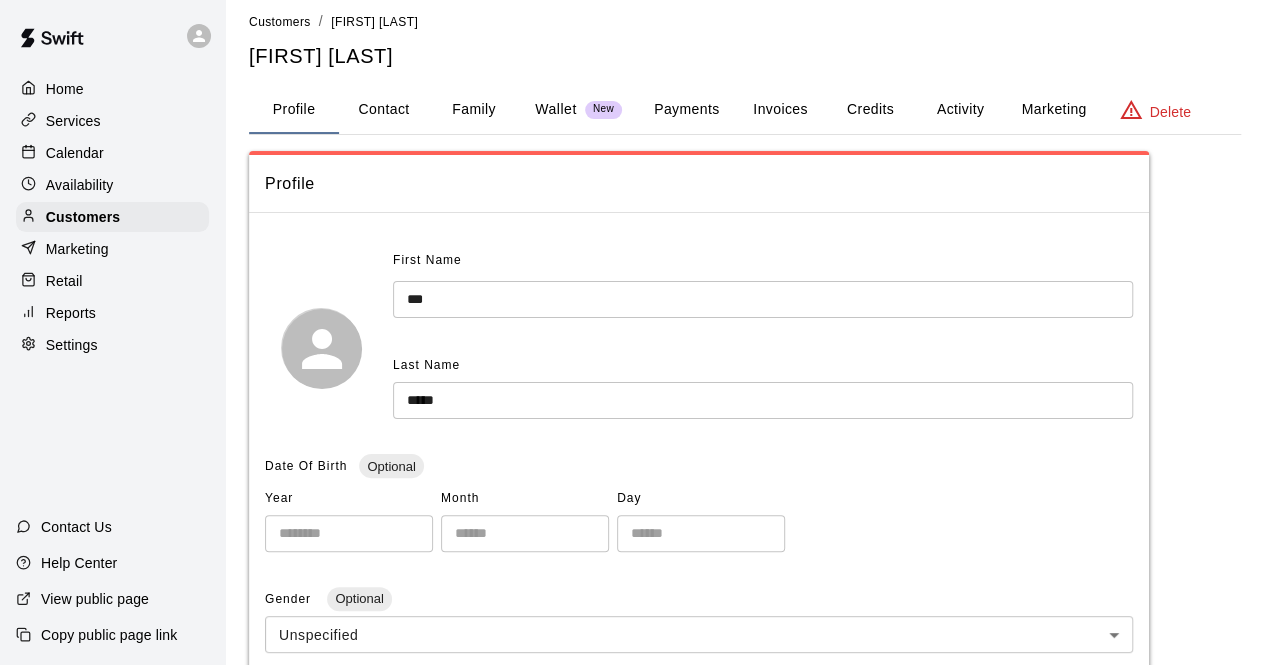 scroll, scrollTop: 0, scrollLeft: 0, axis: both 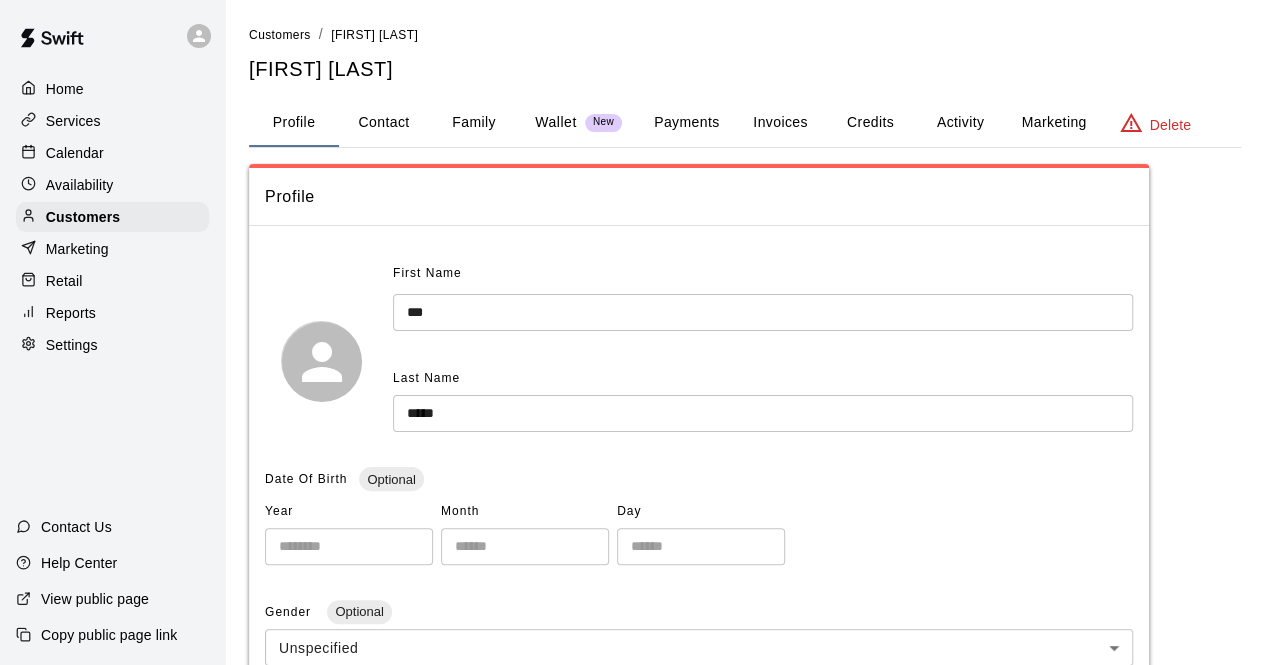 click on "Activity" at bounding box center (960, 123) 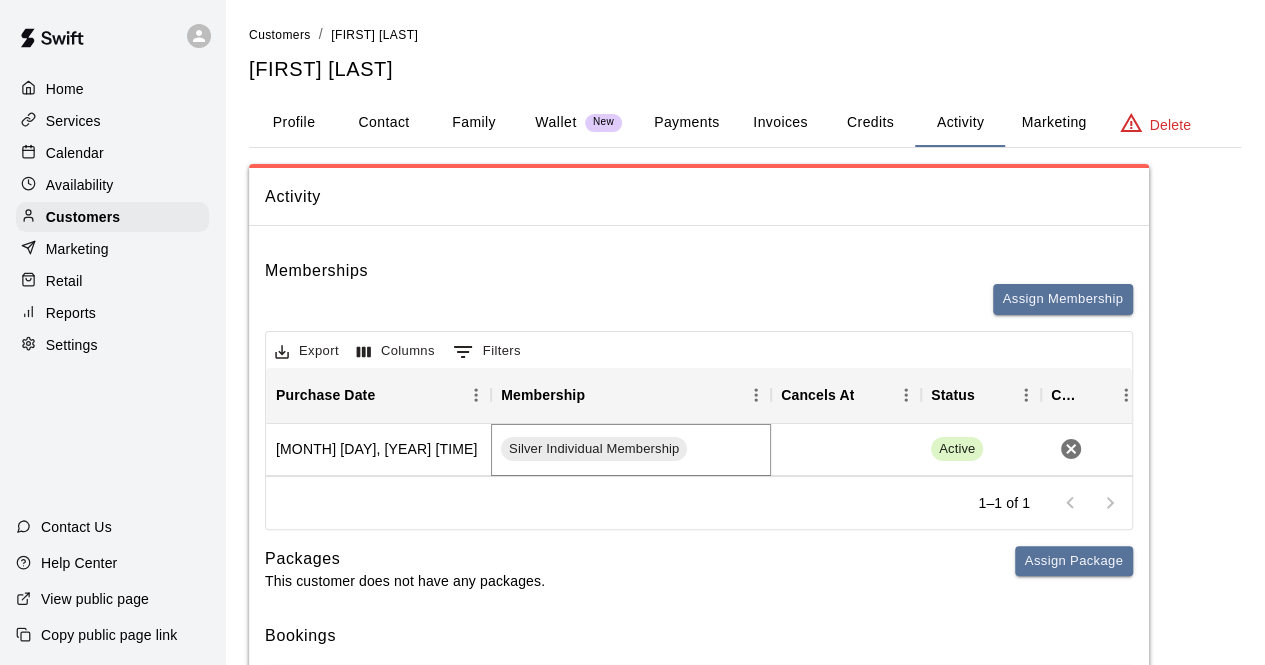 click on "Silver Individual Membership" at bounding box center (594, 449) 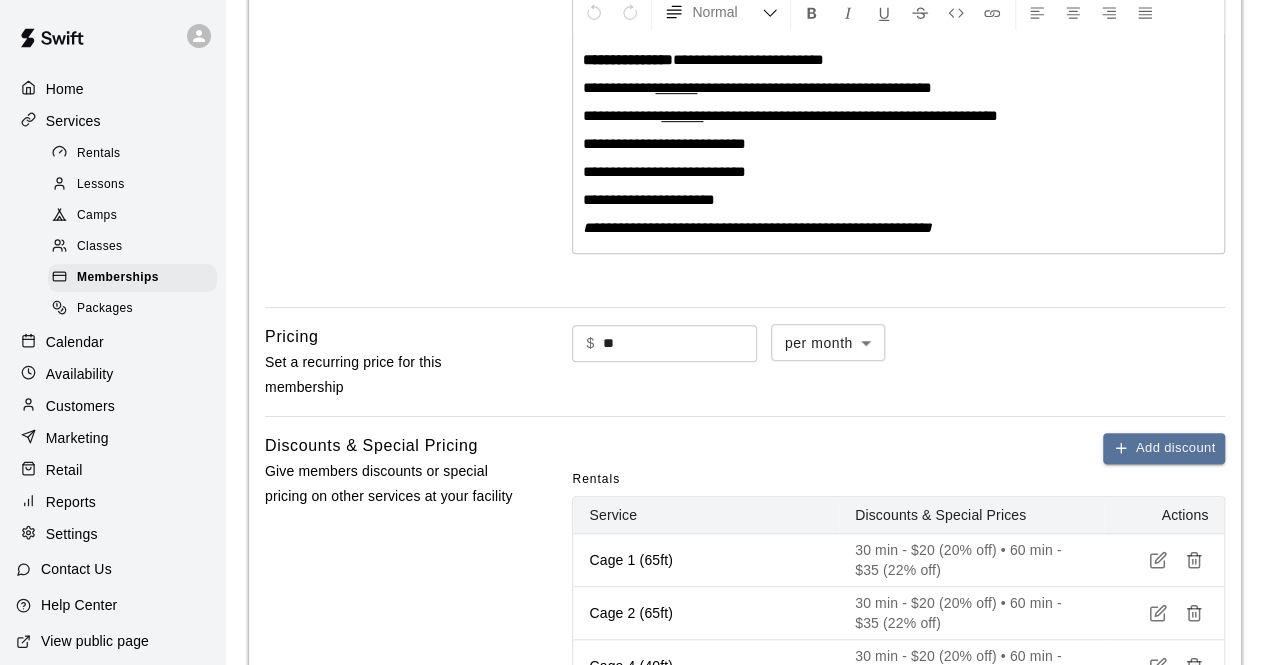 scroll, scrollTop: 451, scrollLeft: 0, axis: vertical 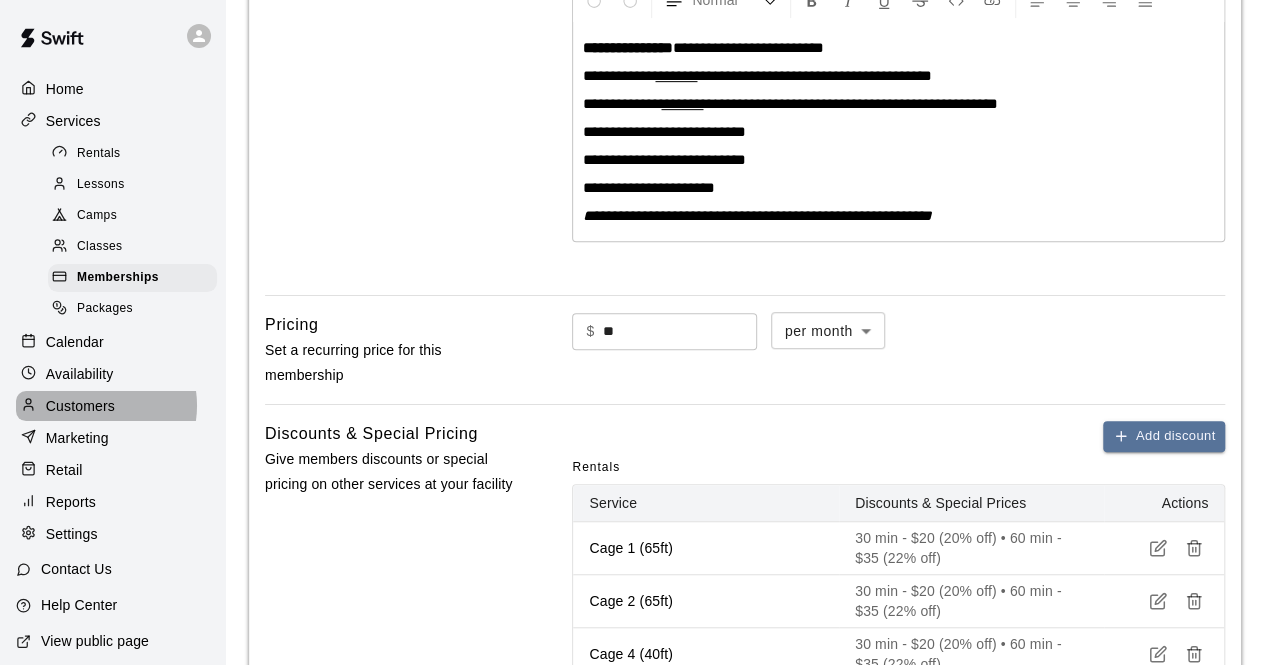 click on "Customers" at bounding box center (80, 406) 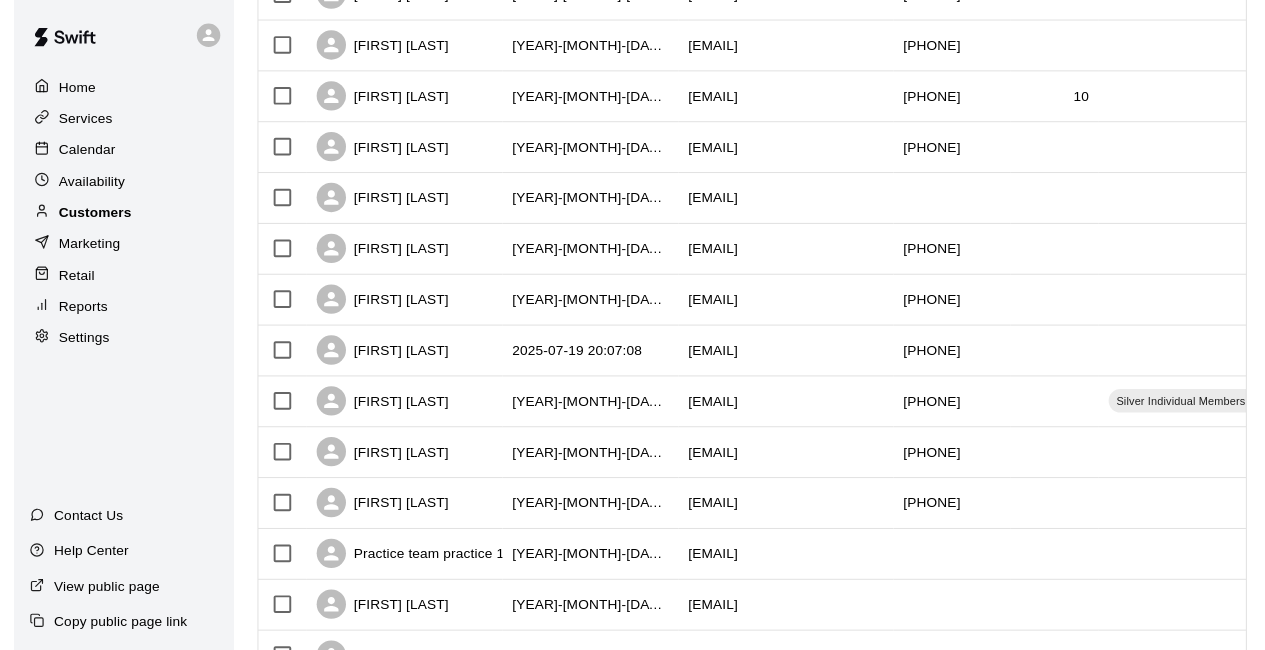scroll, scrollTop: 0, scrollLeft: 0, axis: both 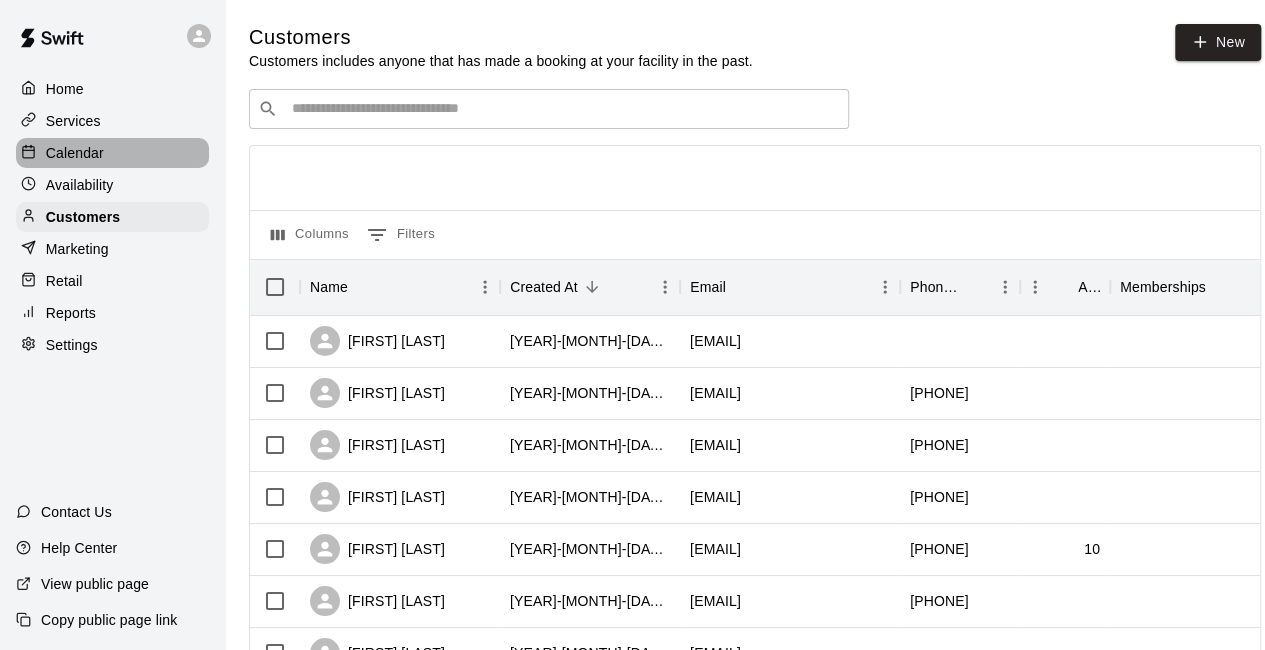click on "Calendar" at bounding box center (75, 153) 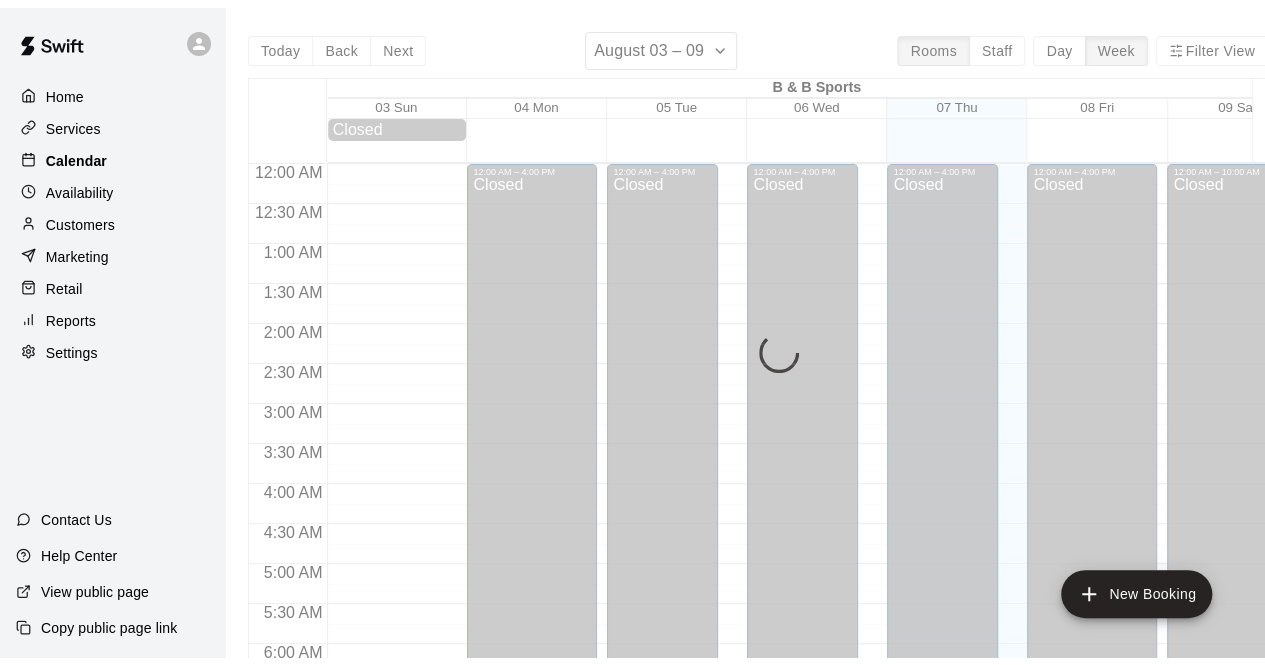 scroll, scrollTop: 1304, scrollLeft: 0, axis: vertical 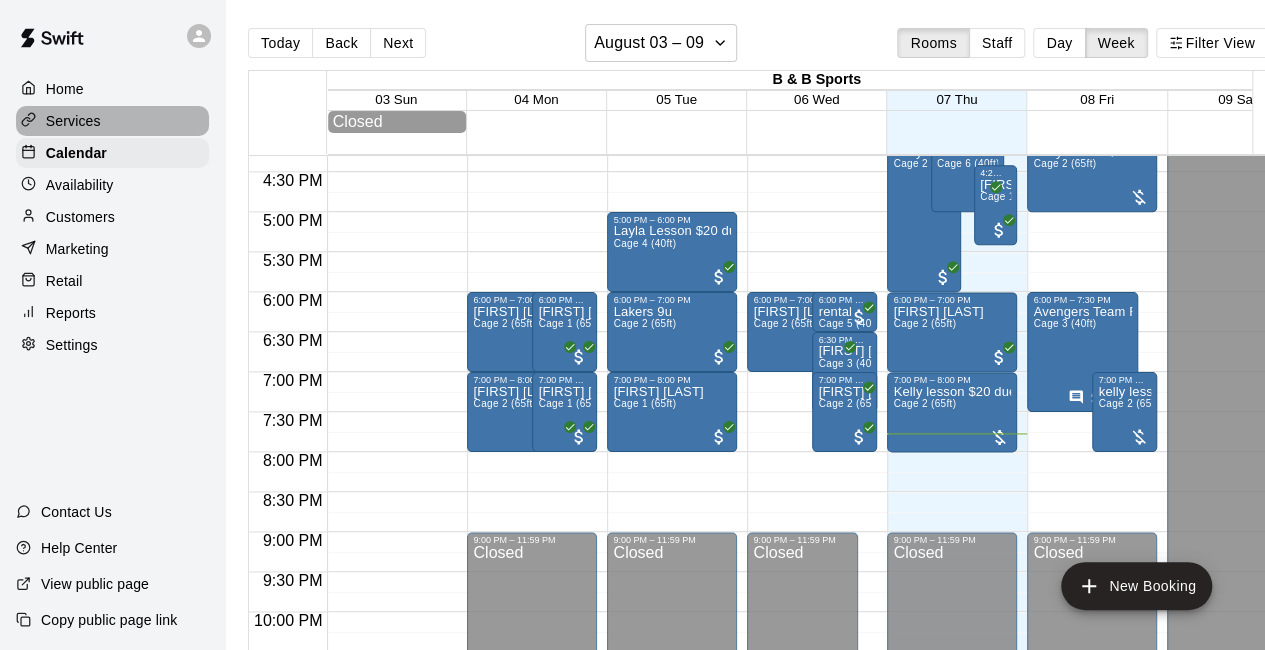 click on "Services" at bounding box center [112, 121] 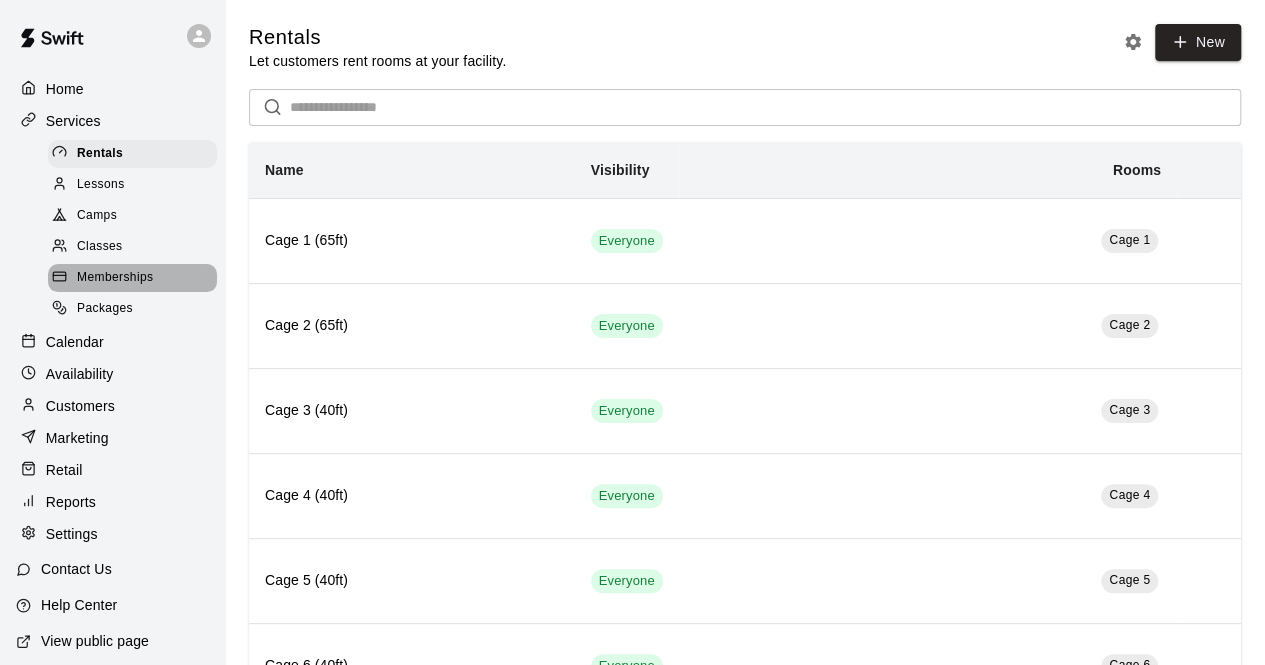 click on "Memberships" at bounding box center [115, 278] 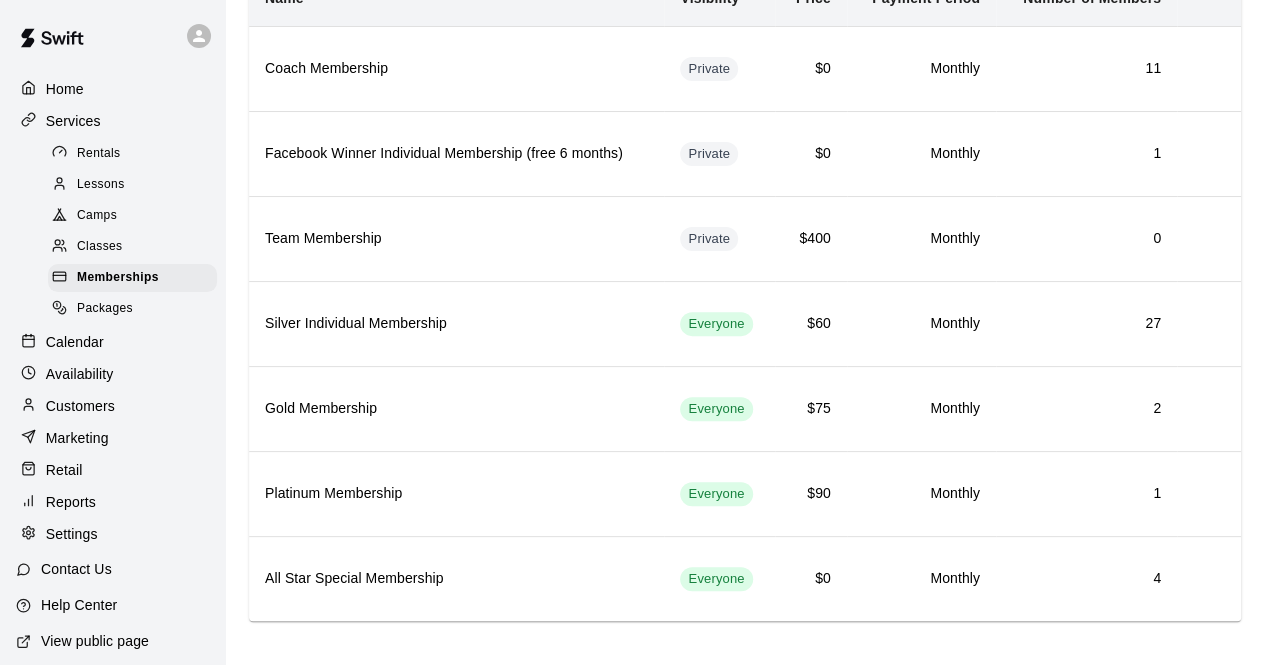 scroll, scrollTop: 175, scrollLeft: 0, axis: vertical 